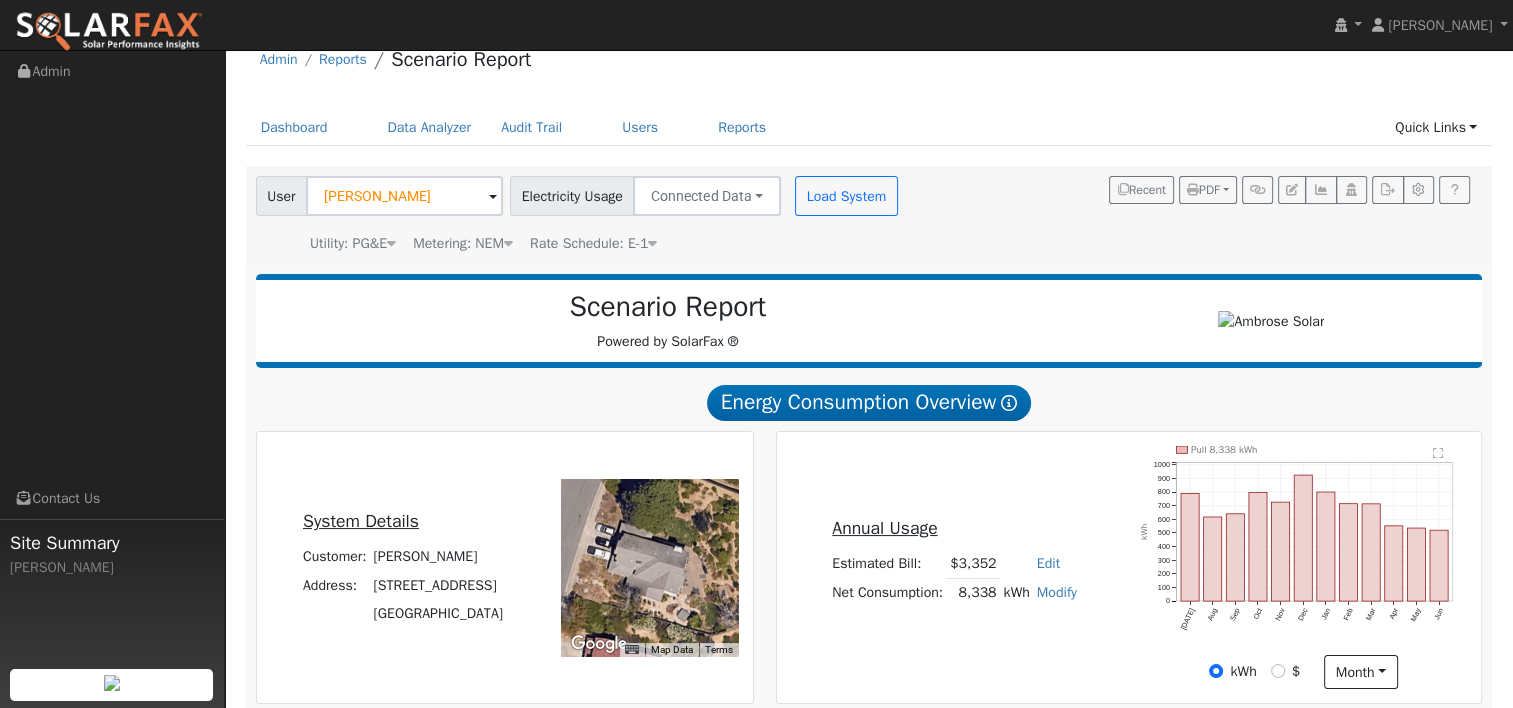 scroll, scrollTop: 0, scrollLeft: 0, axis: both 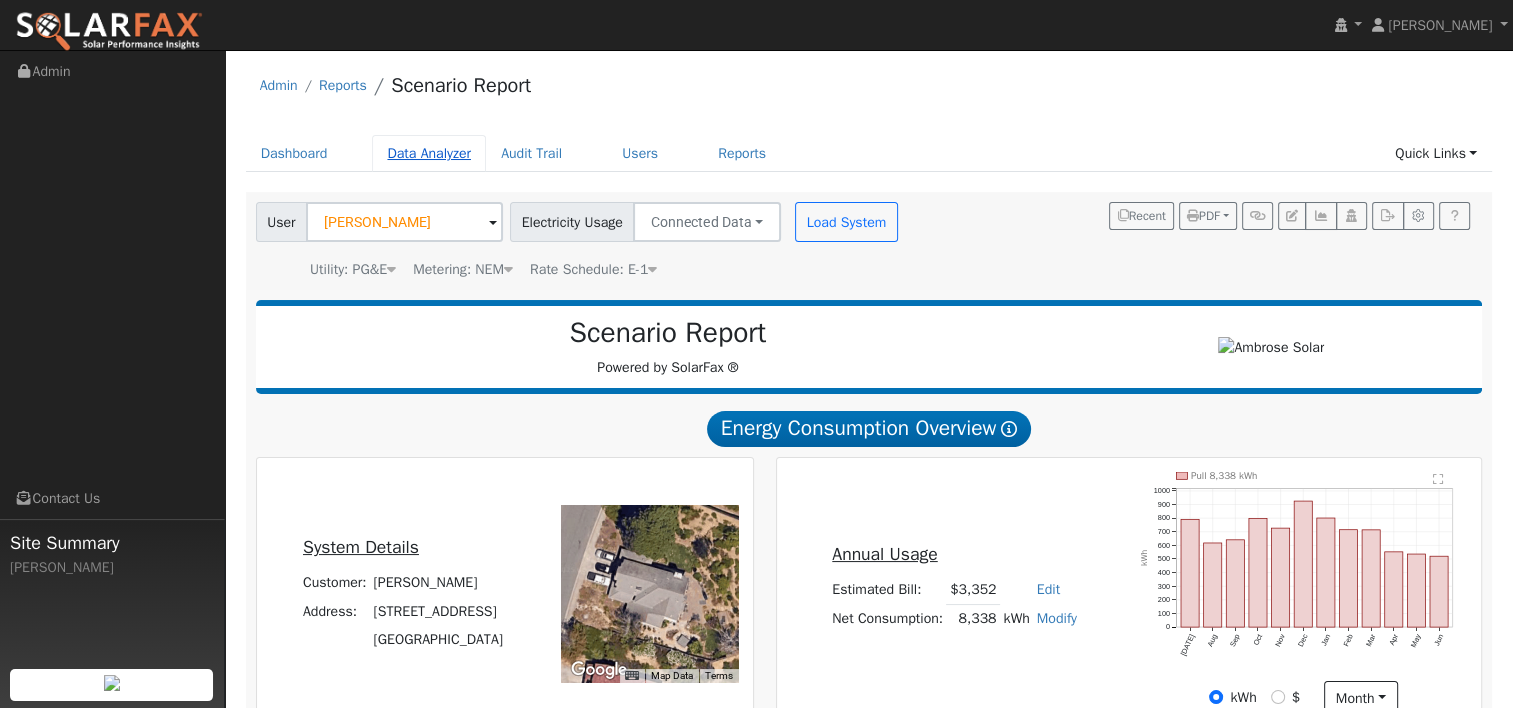 click on "Data Analyzer" at bounding box center (429, 153) 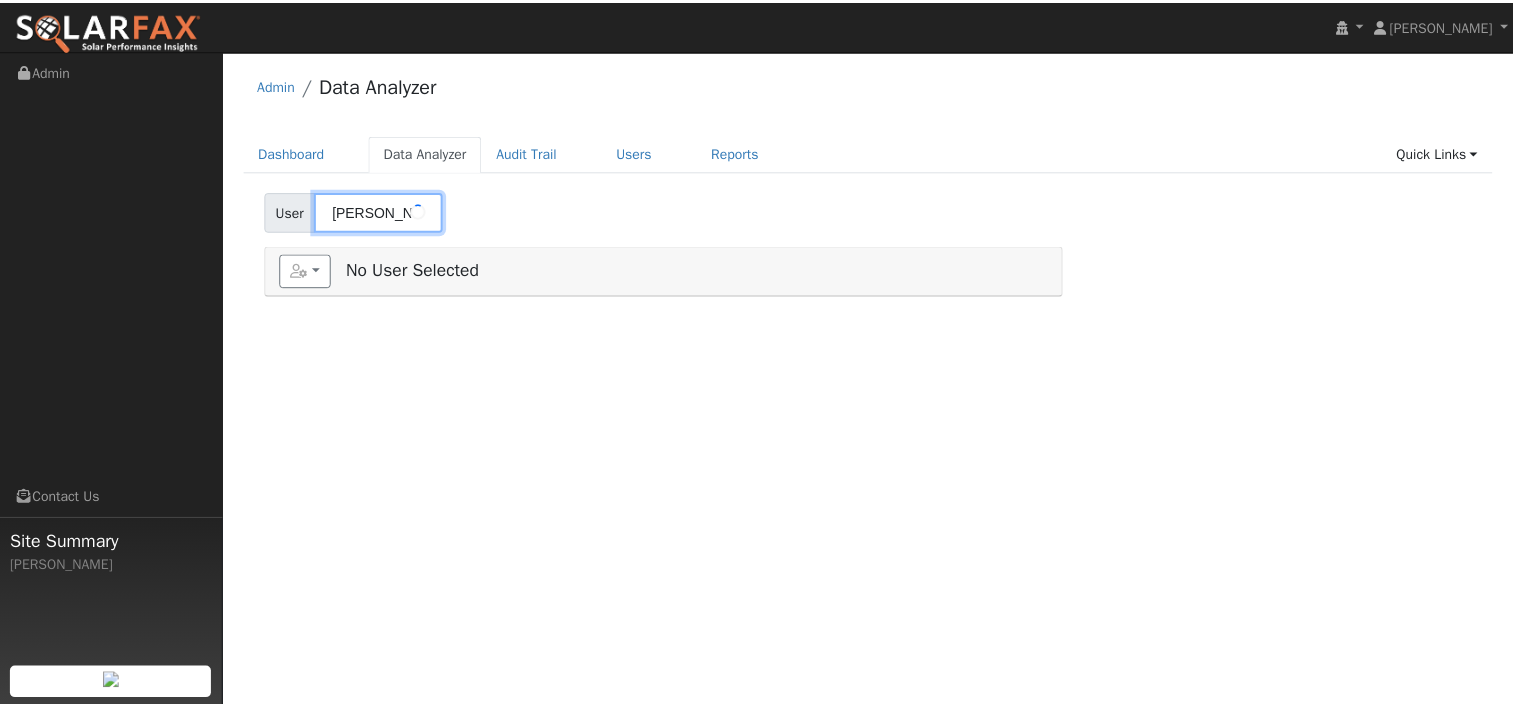 scroll, scrollTop: 0, scrollLeft: 0, axis: both 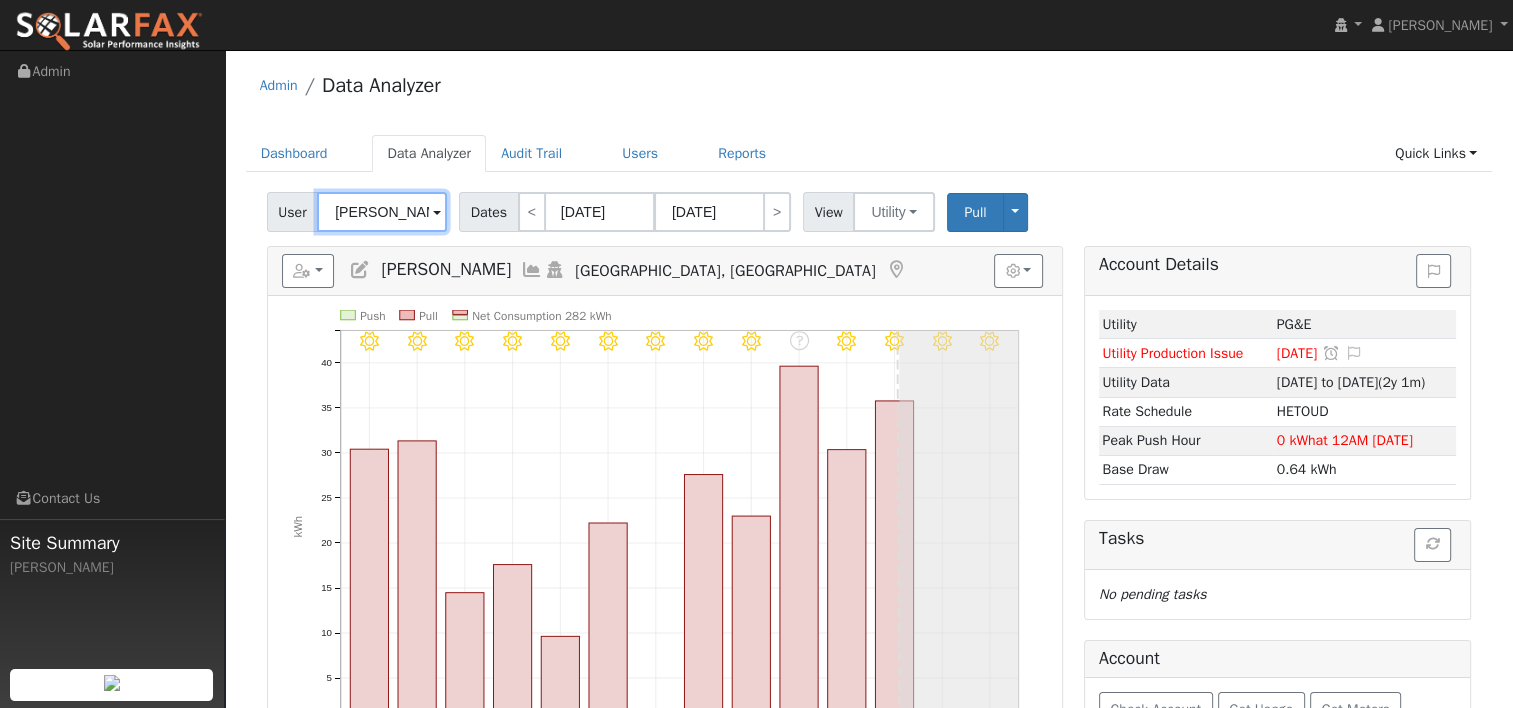 click on "Simon Anderson" at bounding box center (382, 212) 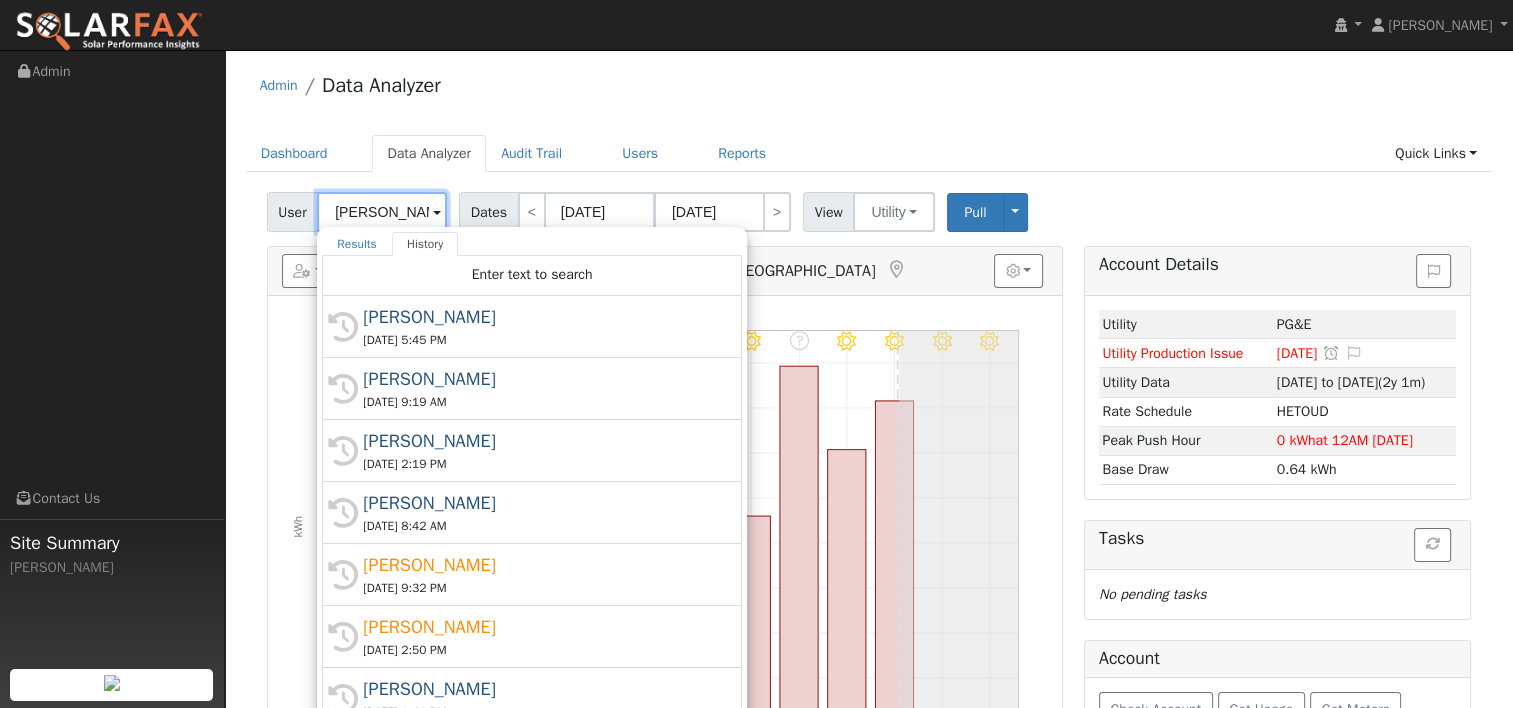 click on "Simon Anderson" at bounding box center [382, 212] 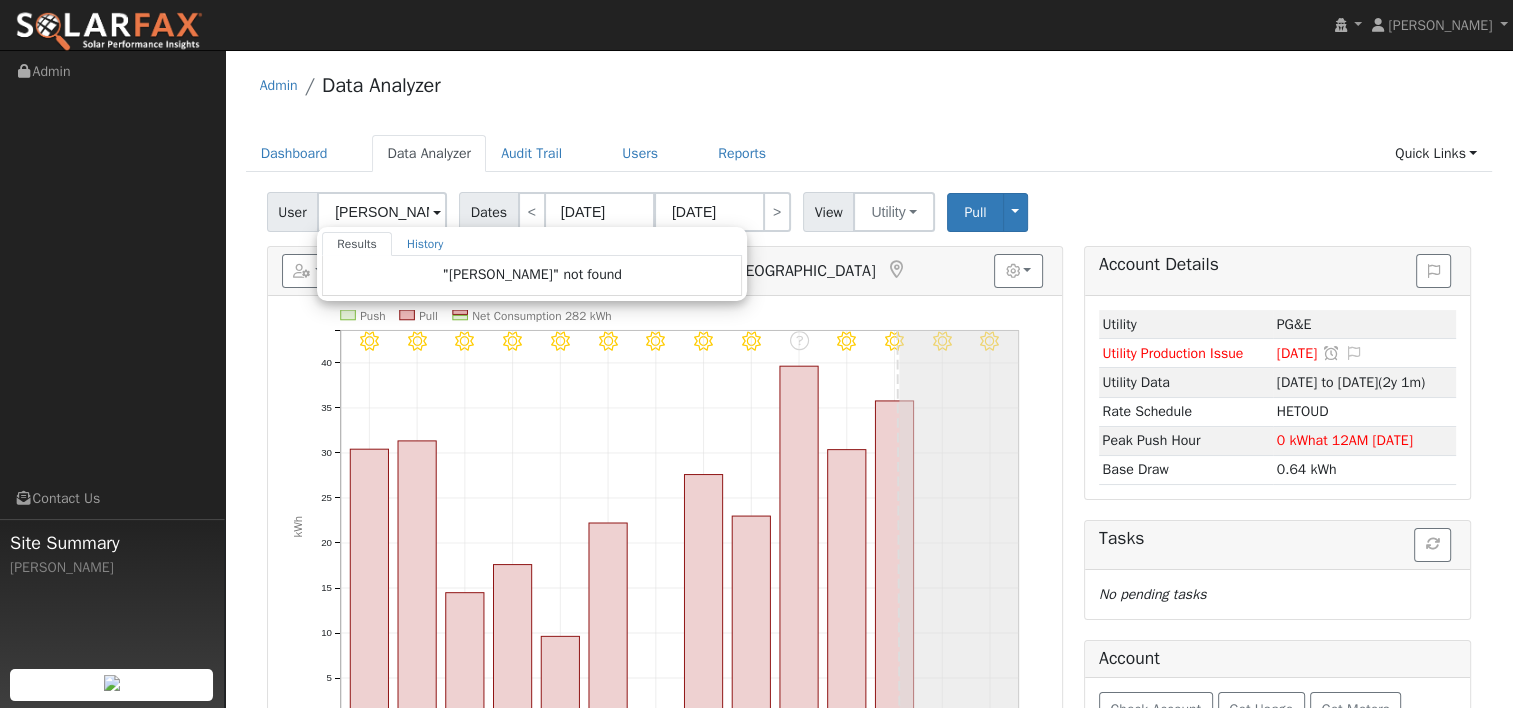 click on "Admin
Data Analyzer" at bounding box center [869, 90] 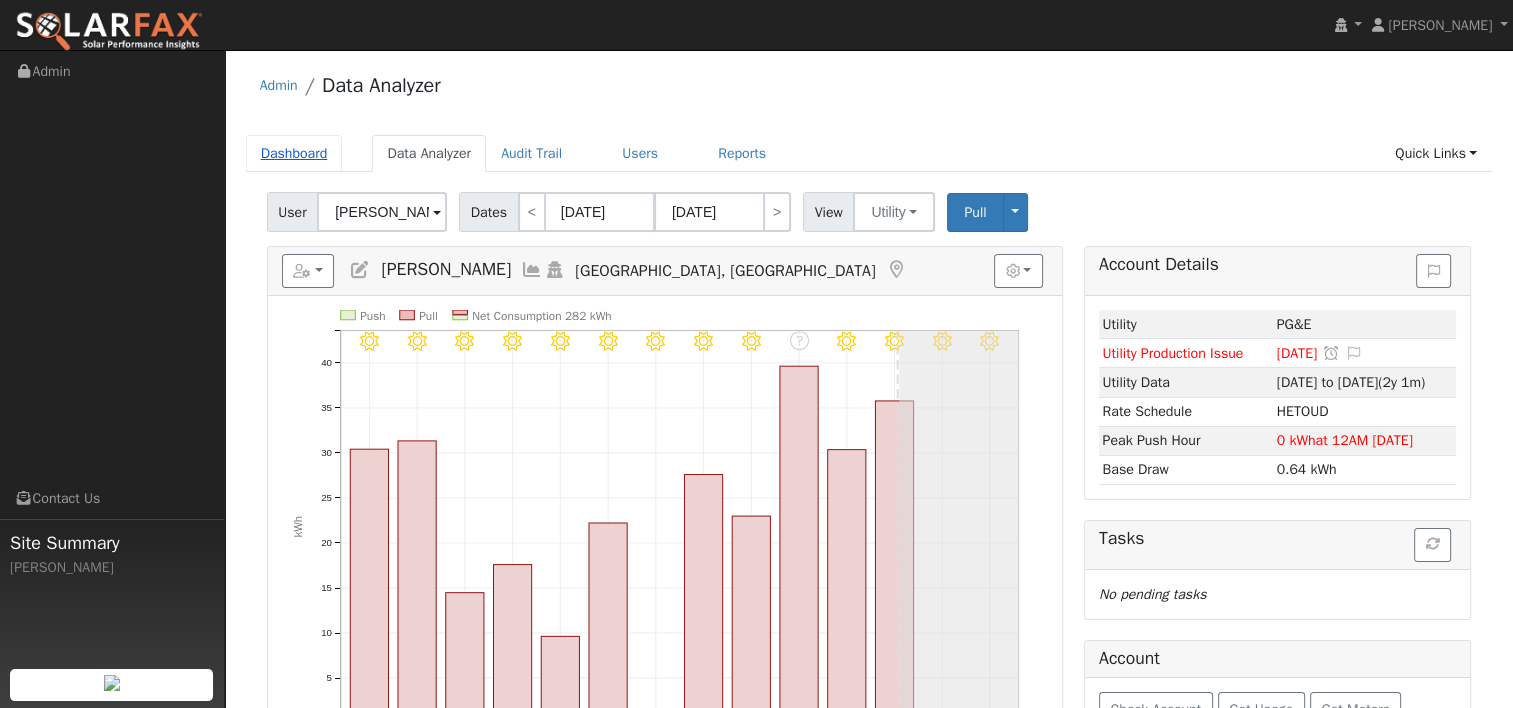 click on "Dashboard" at bounding box center (294, 153) 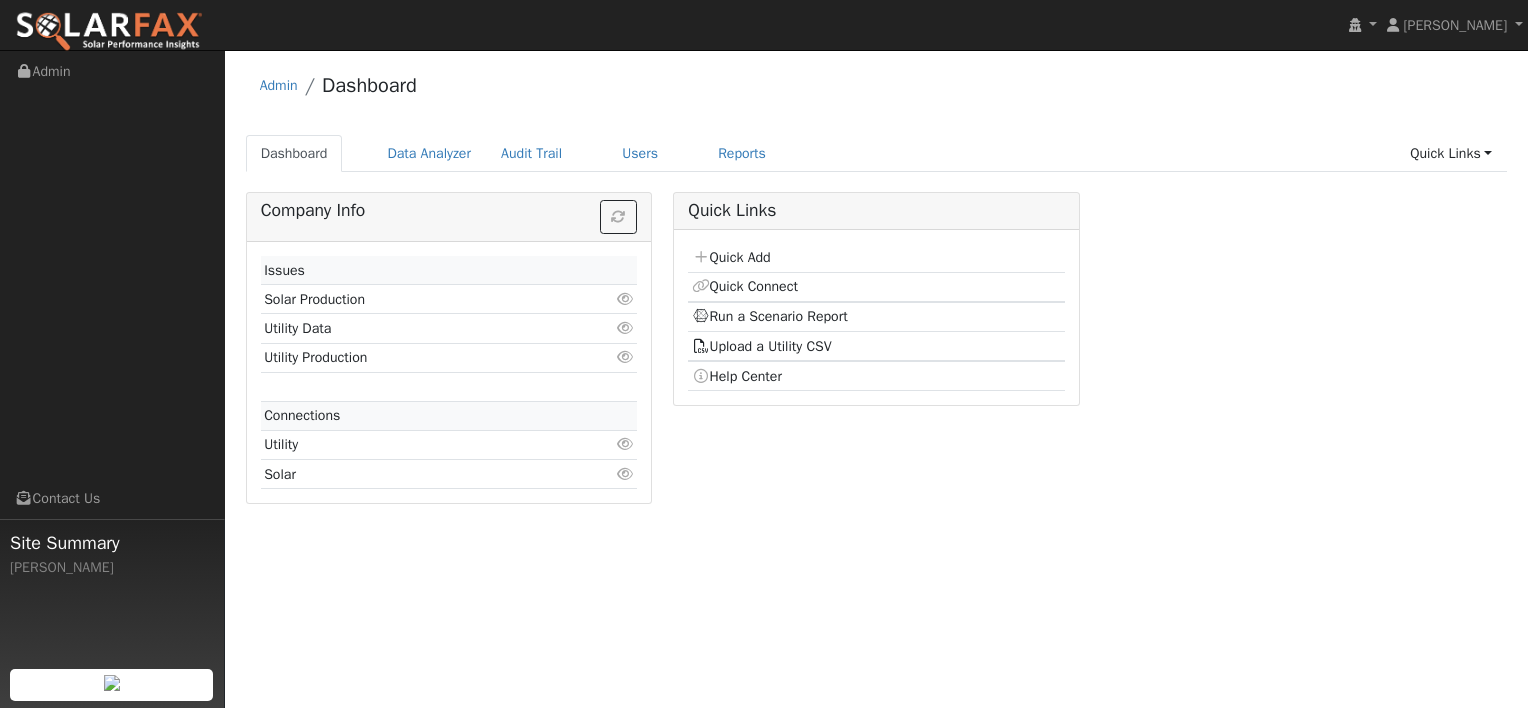 scroll, scrollTop: 0, scrollLeft: 0, axis: both 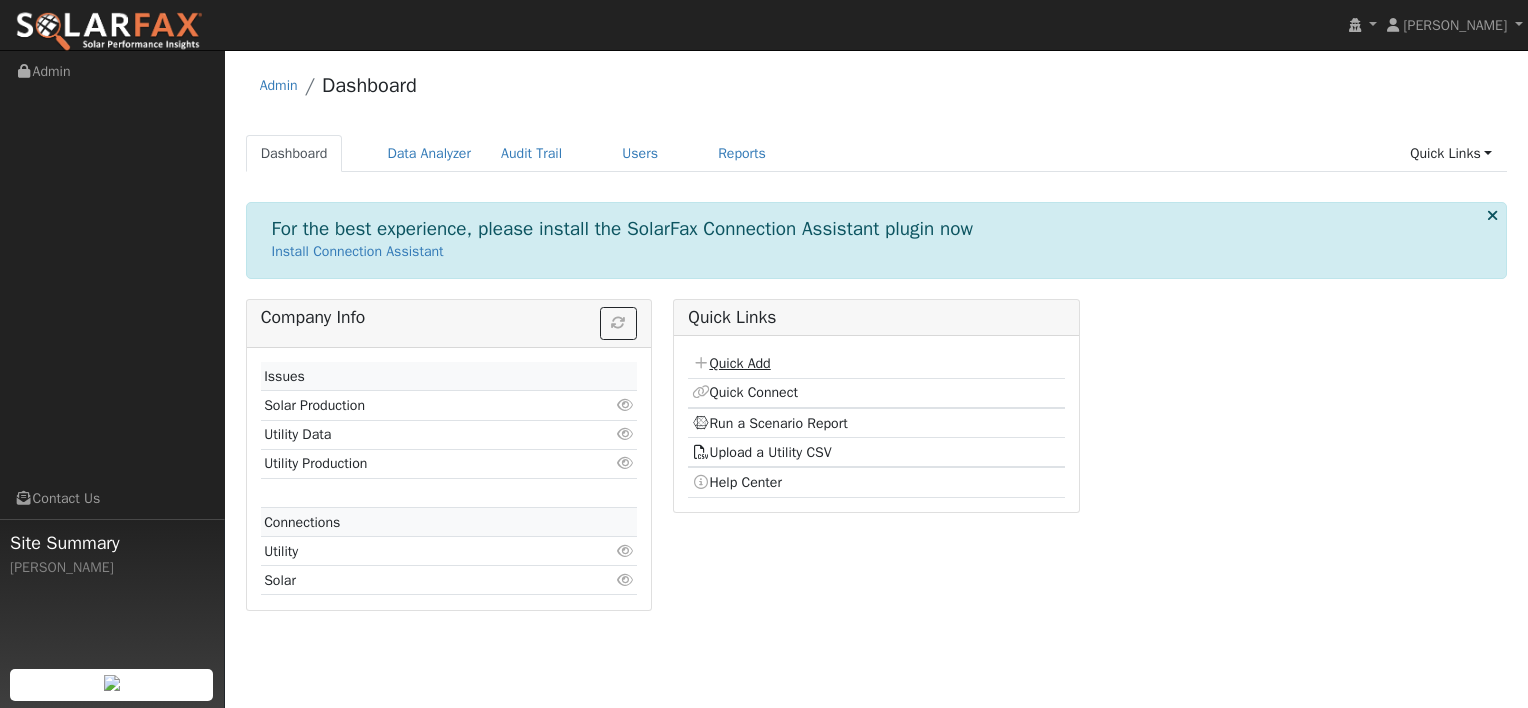 click on "Quick Add" at bounding box center (731, 363) 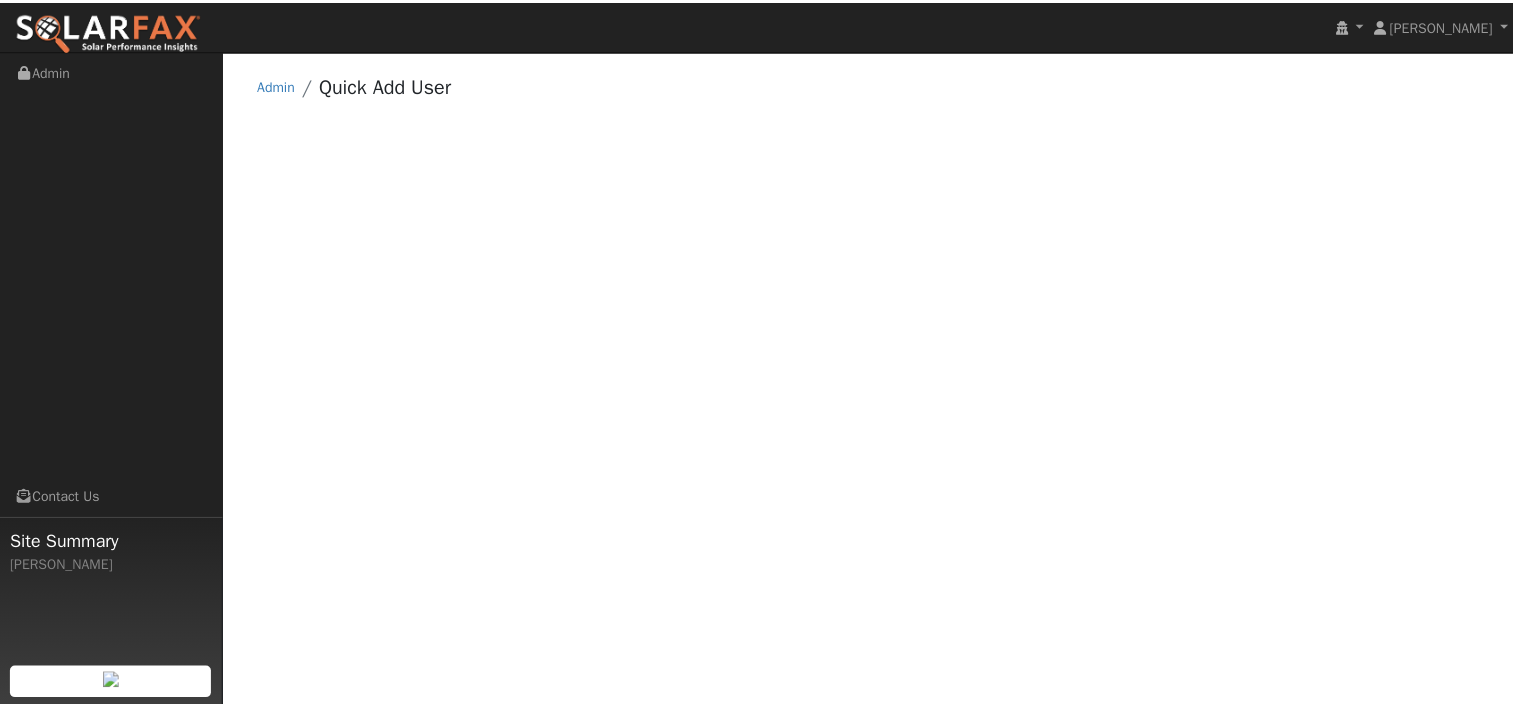 scroll, scrollTop: 0, scrollLeft: 0, axis: both 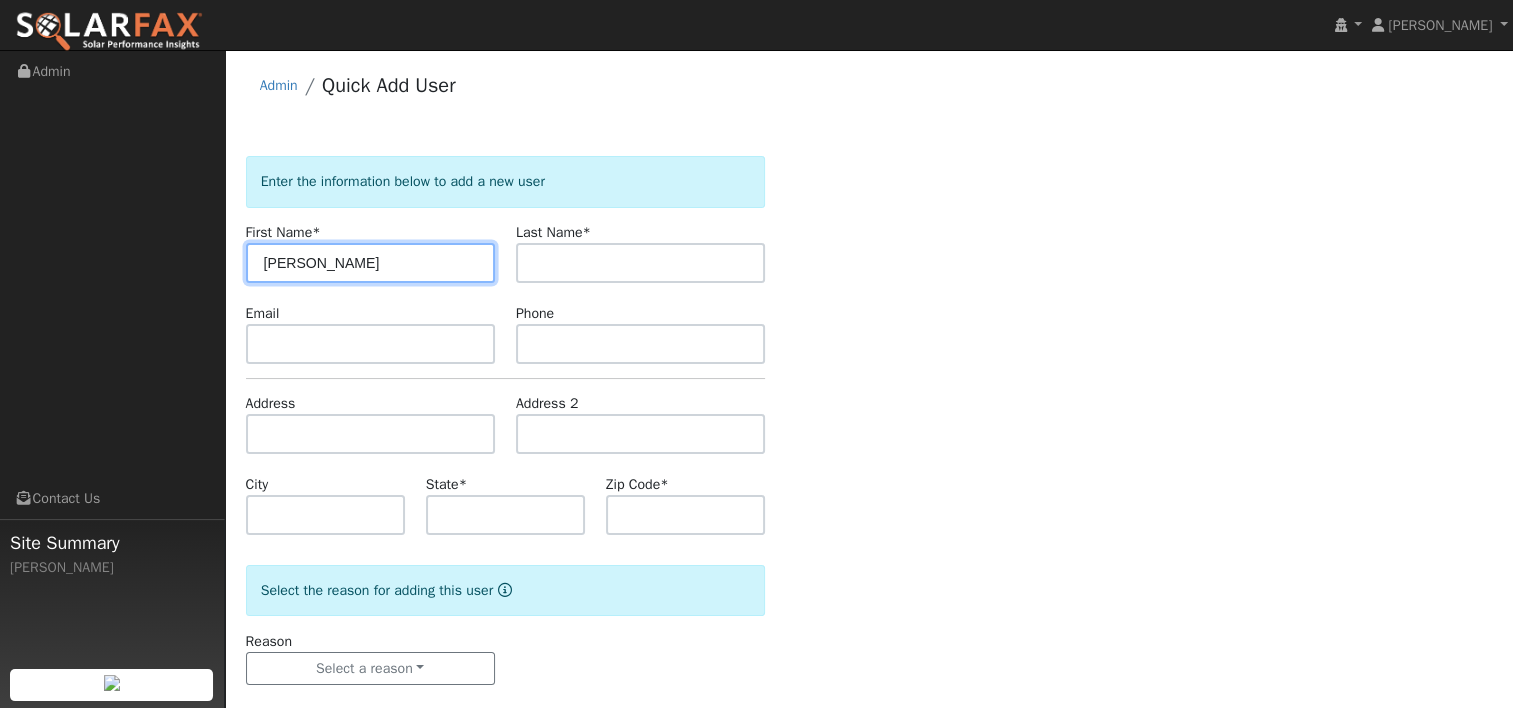 type on "[PERSON_NAME]" 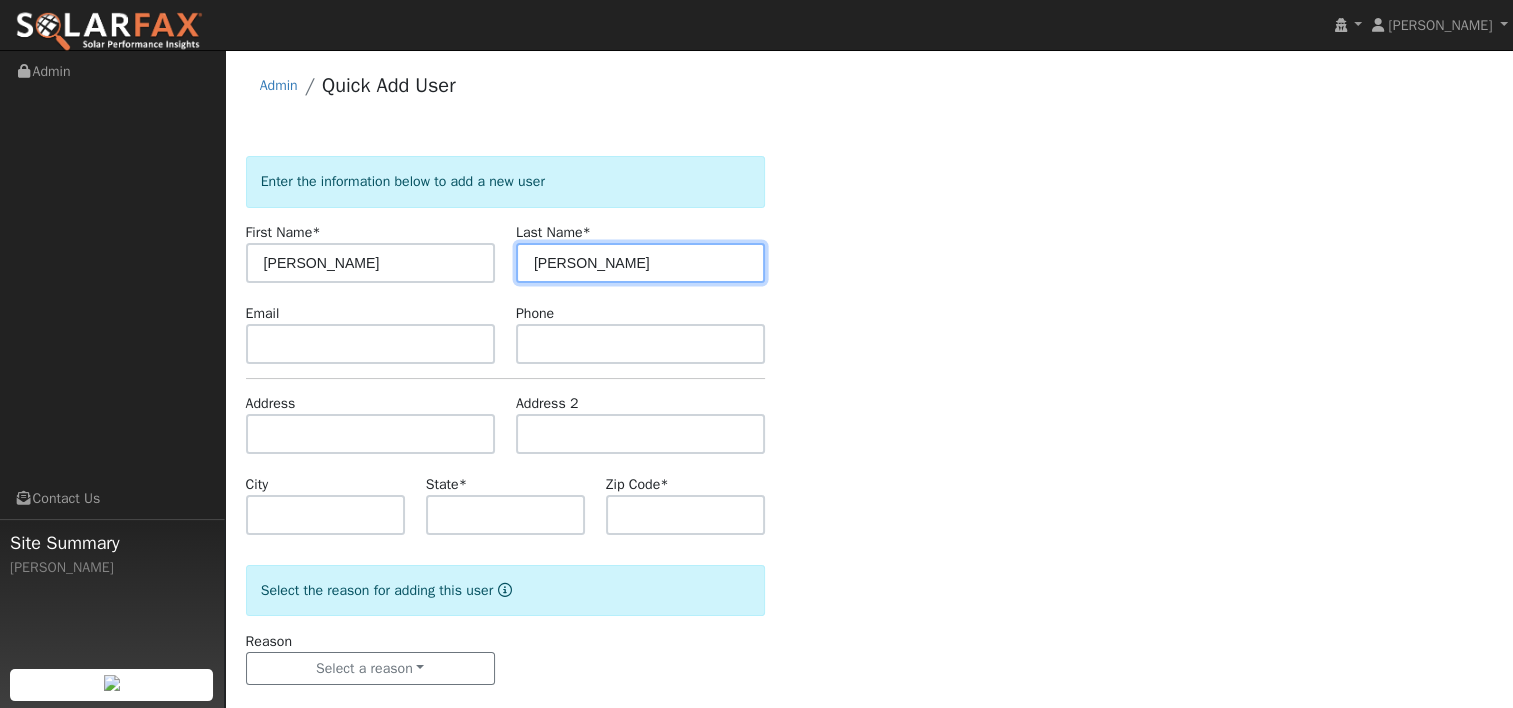 type on "Townsend" 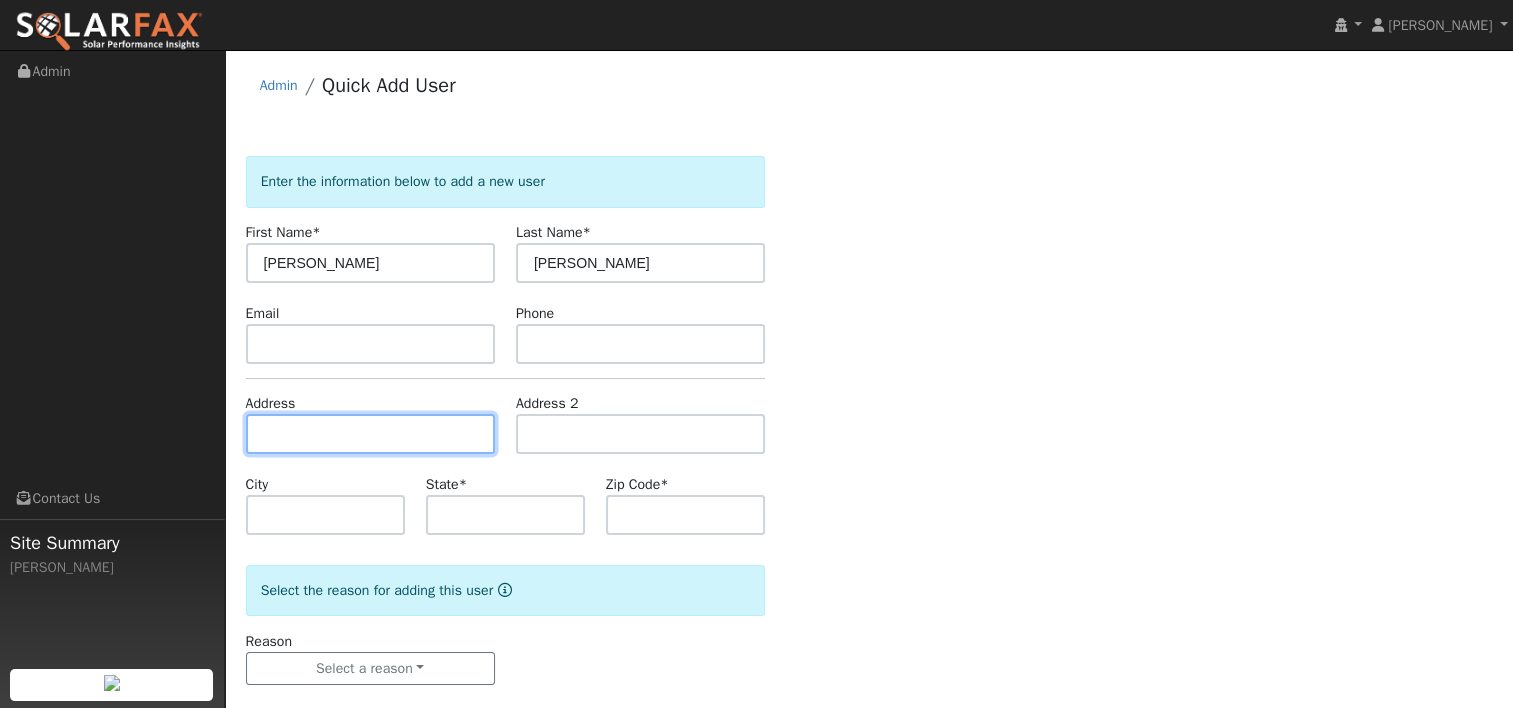 click at bounding box center (370, 434) 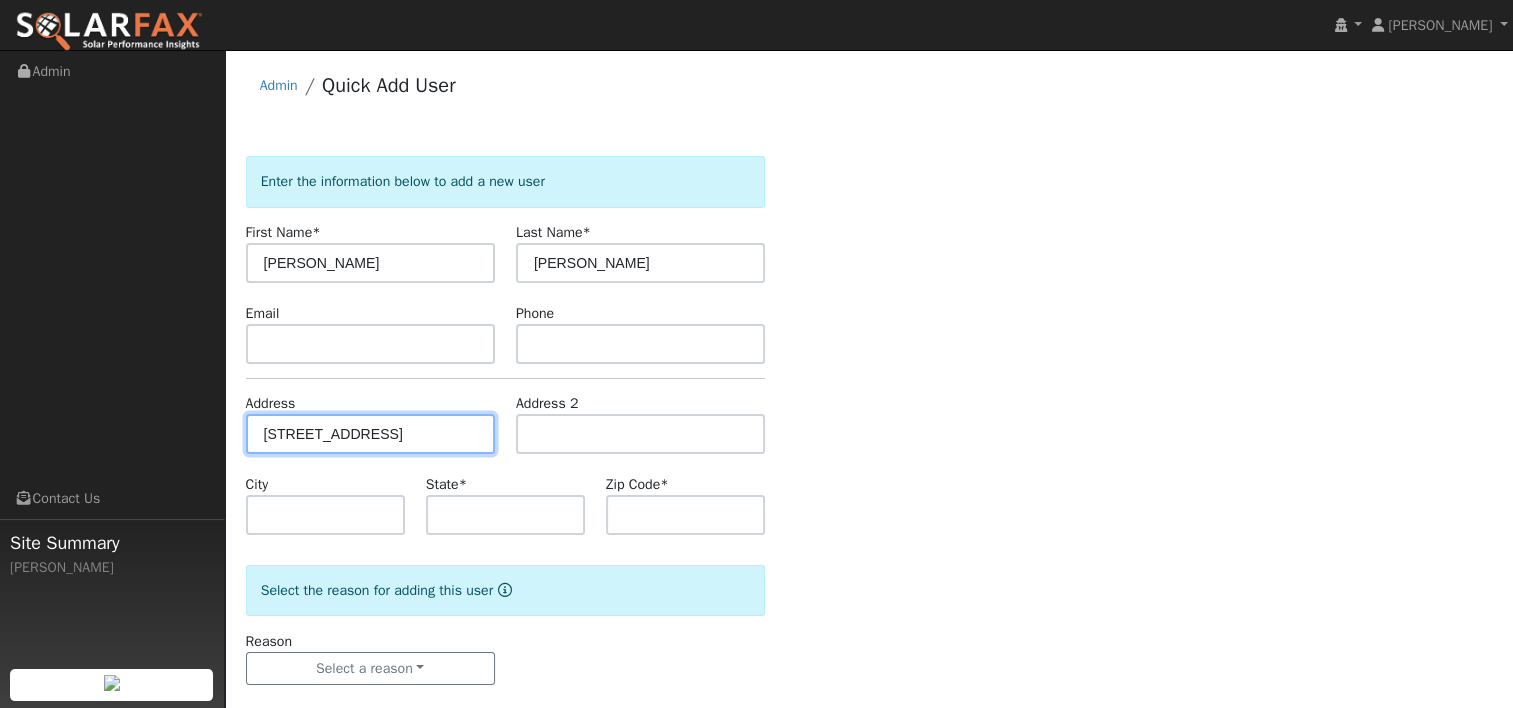 scroll, scrollTop: 0, scrollLeft: 58, axis: horizontal 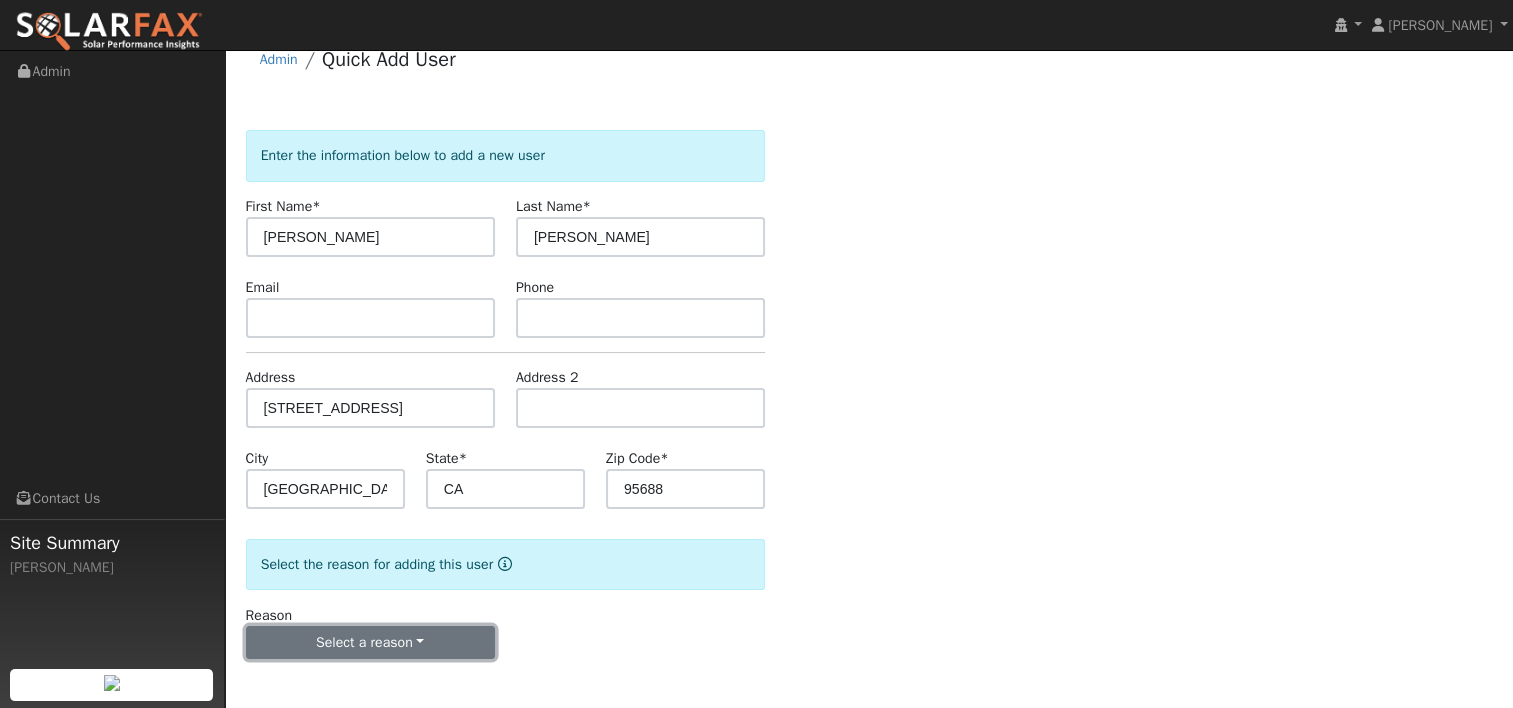 click on "Select a reason" at bounding box center [370, 643] 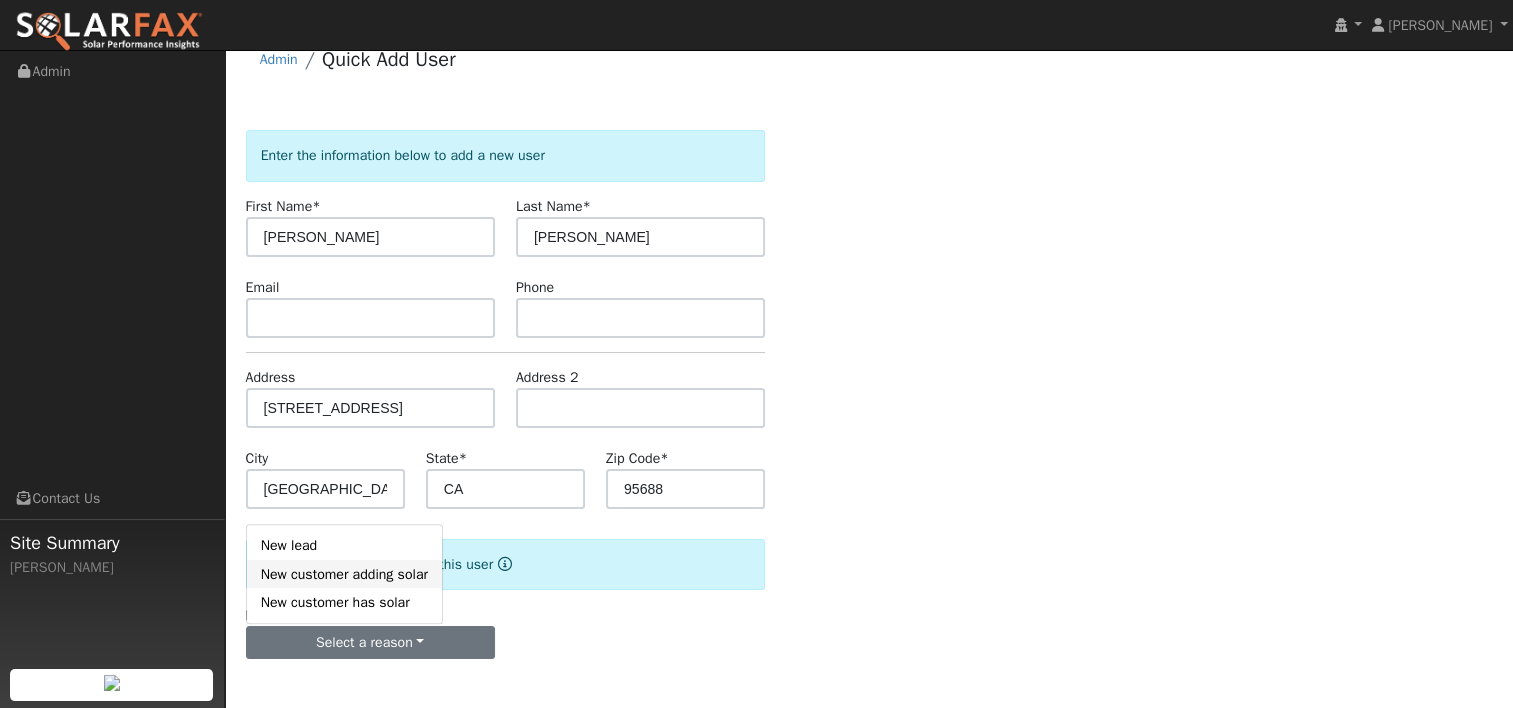 click on "New customer adding solar" at bounding box center (344, 574) 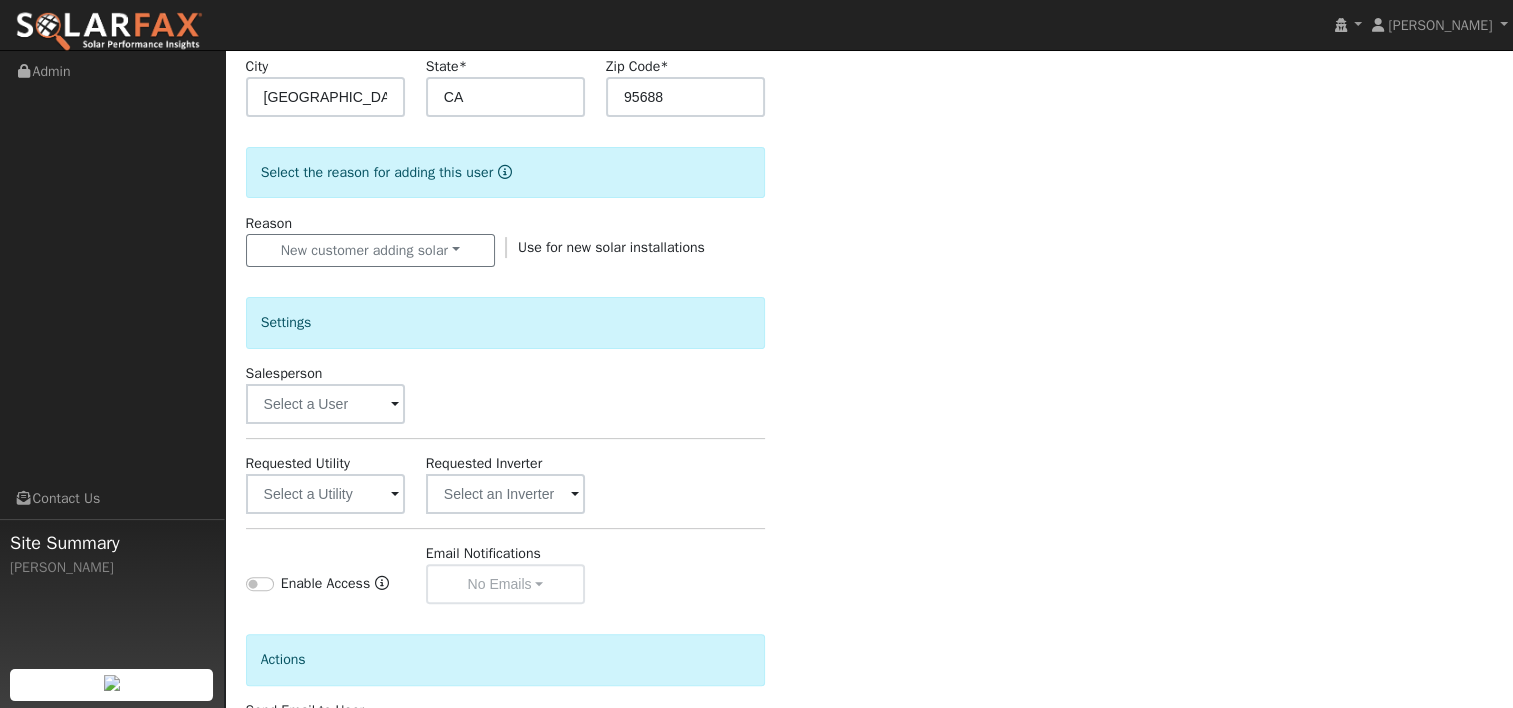 scroll, scrollTop: 426, scrollLeft: 0, axis: vertical 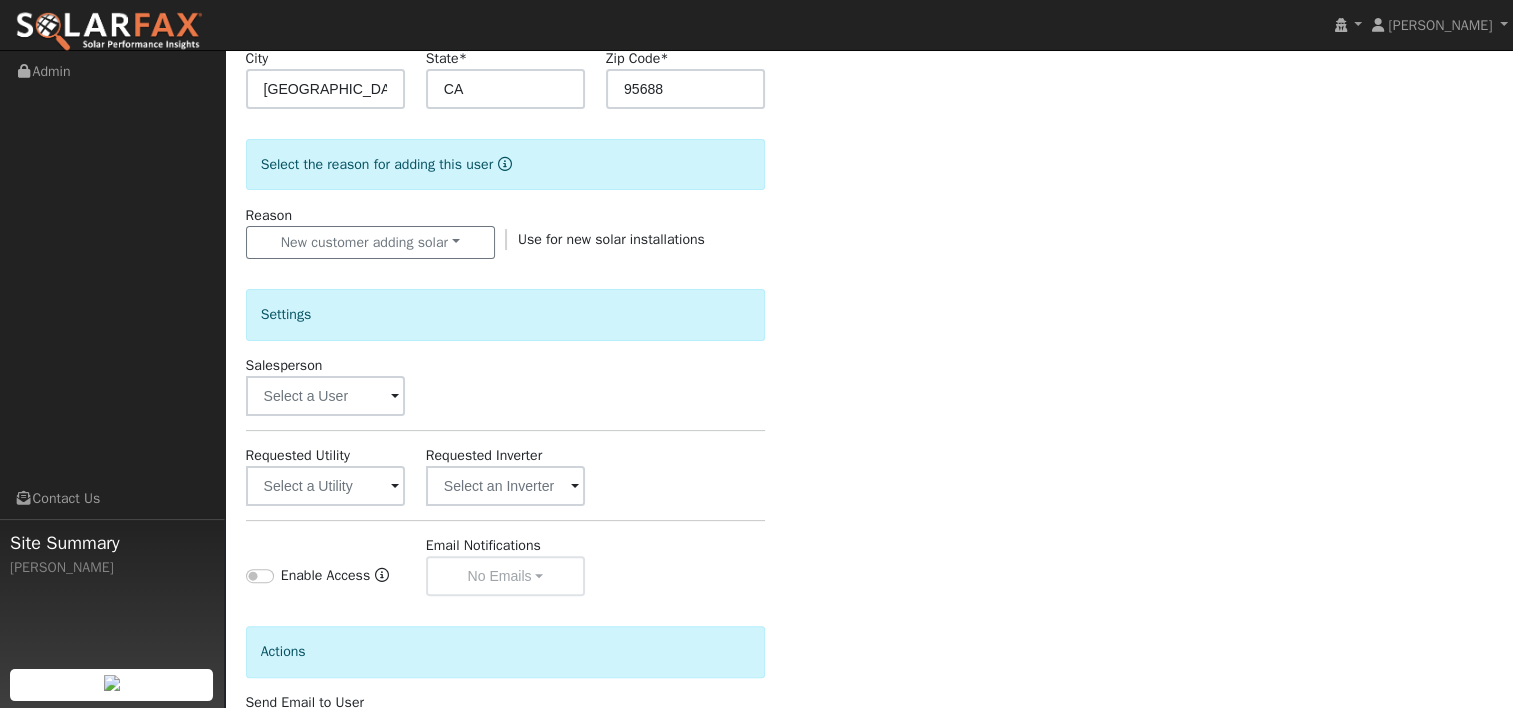 click at bounding box center [395, 397] 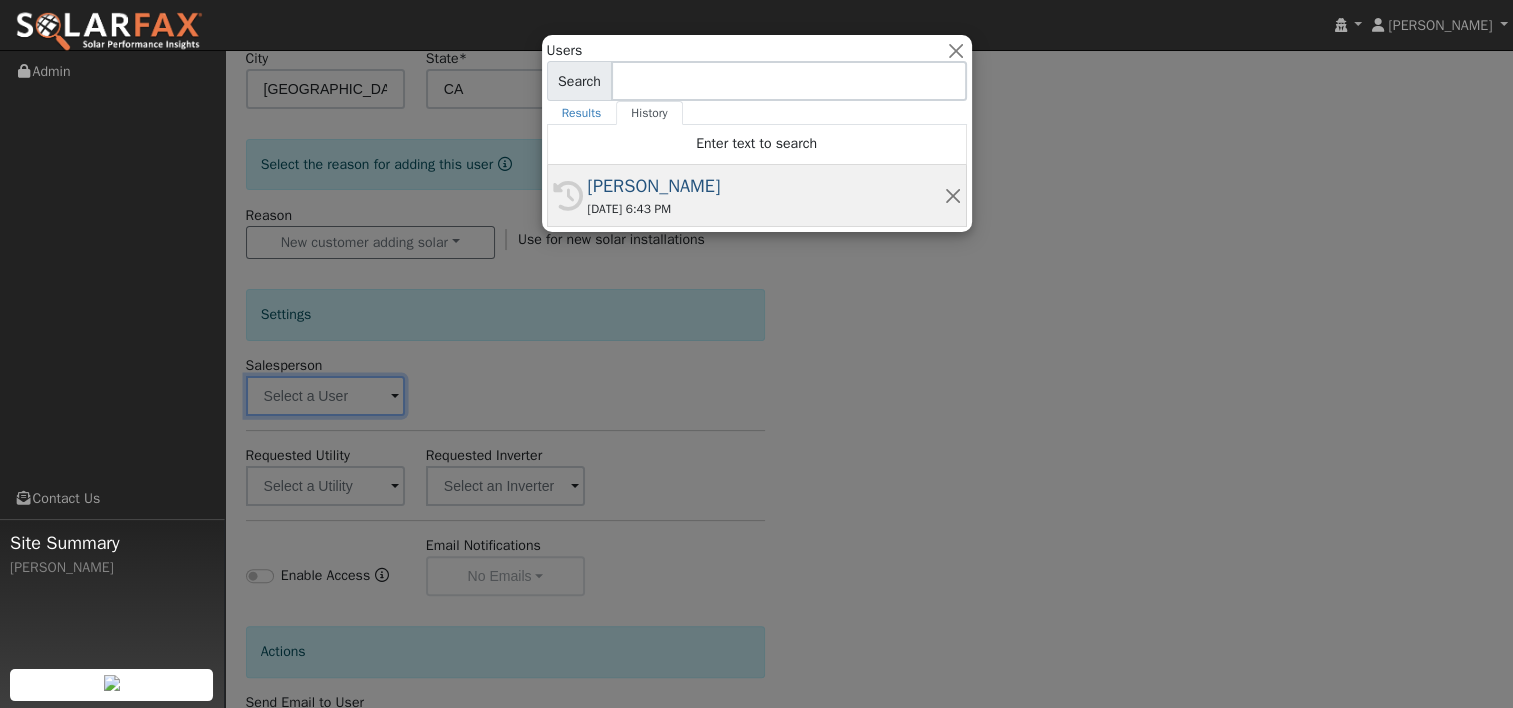 click on "[PERSON_NAME]" at bounding box center [766, 186] 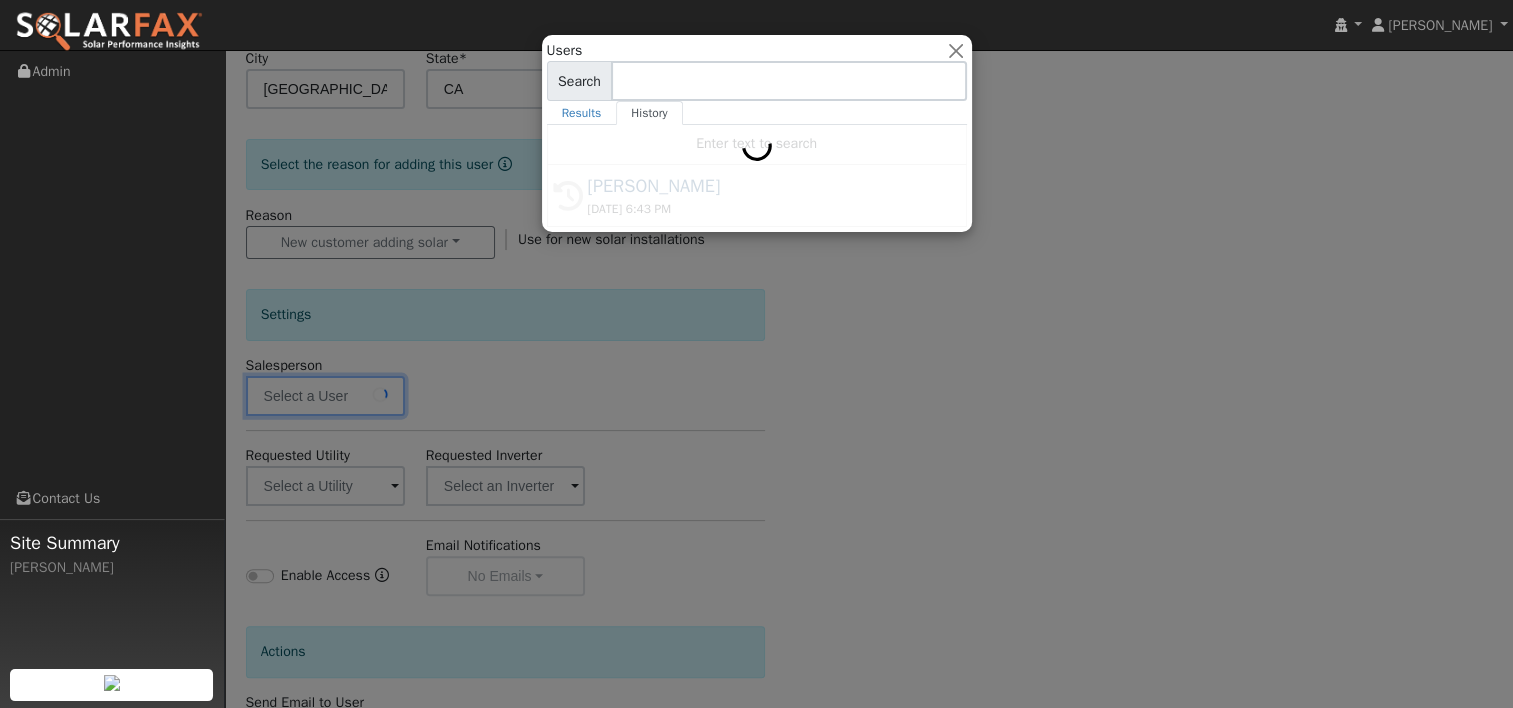 type on "[PERSON_NAME]" 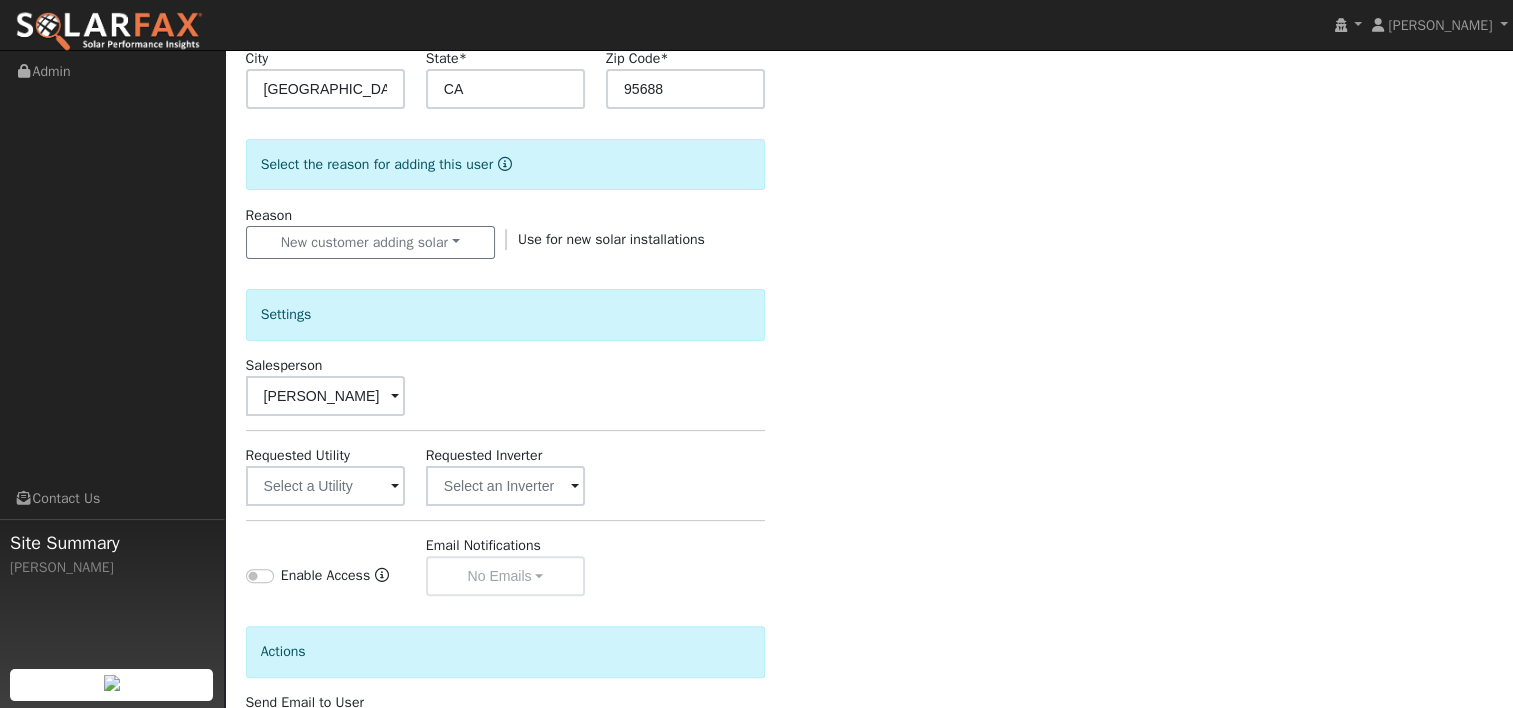 click at bounding box center (395, 487) 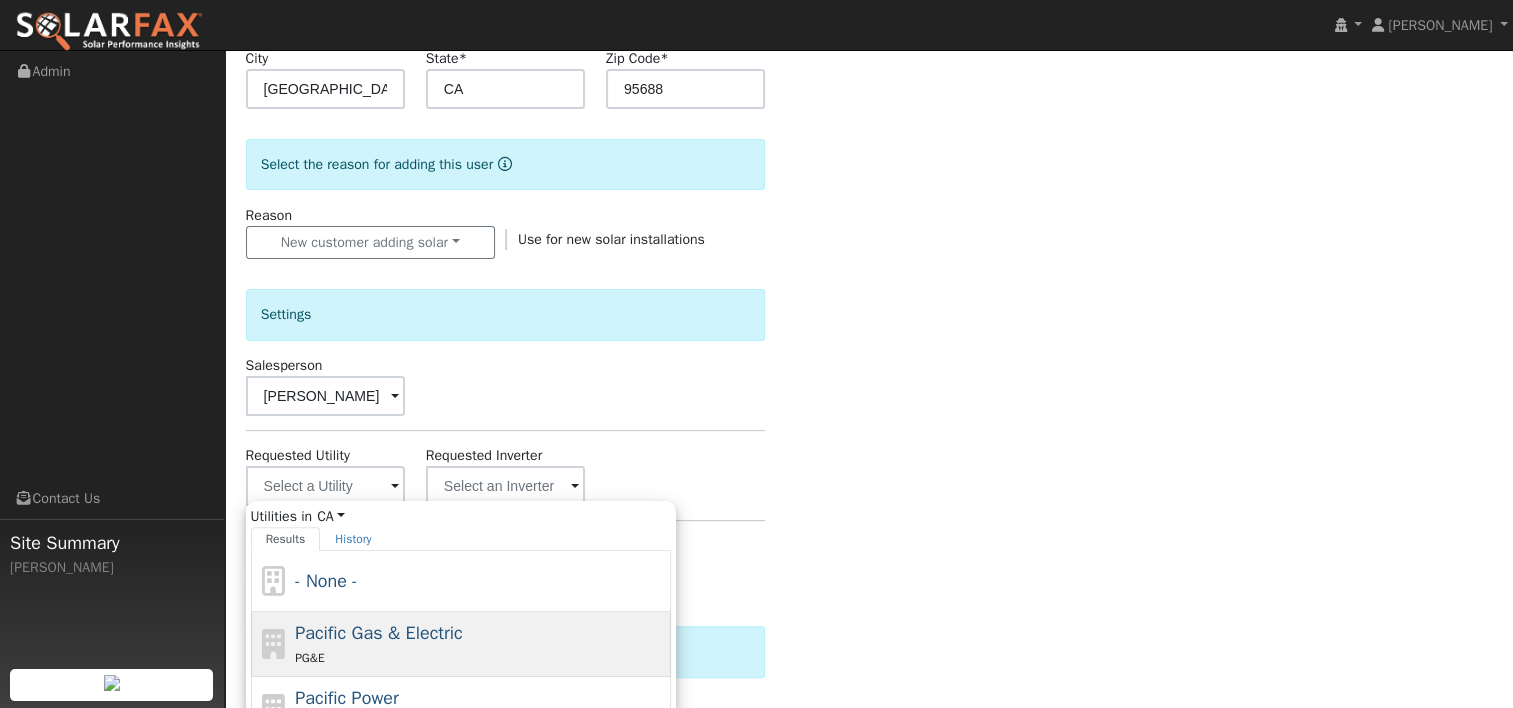 click on "Pacific Gas & Electric" at bounding box center (379, 633) 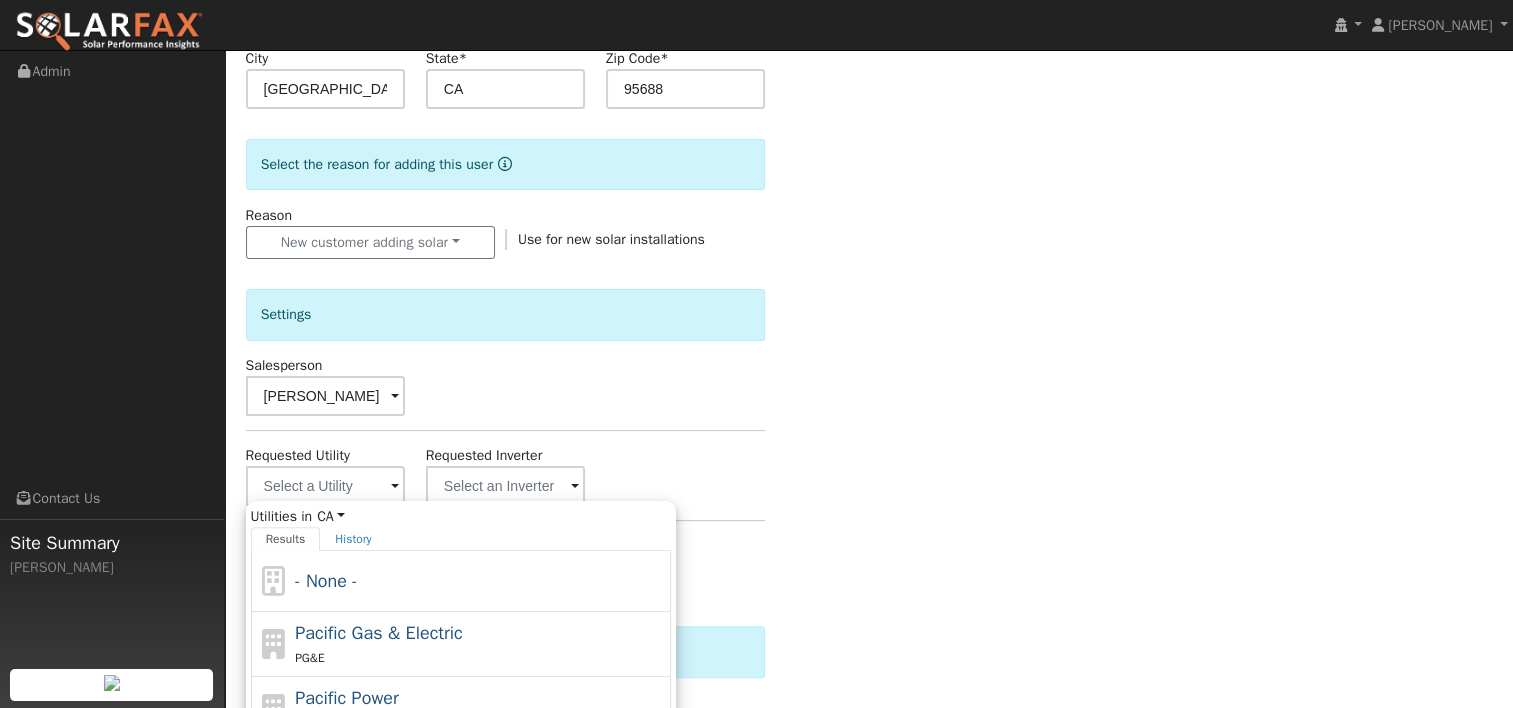 type on "Pacific Gas & Electric" 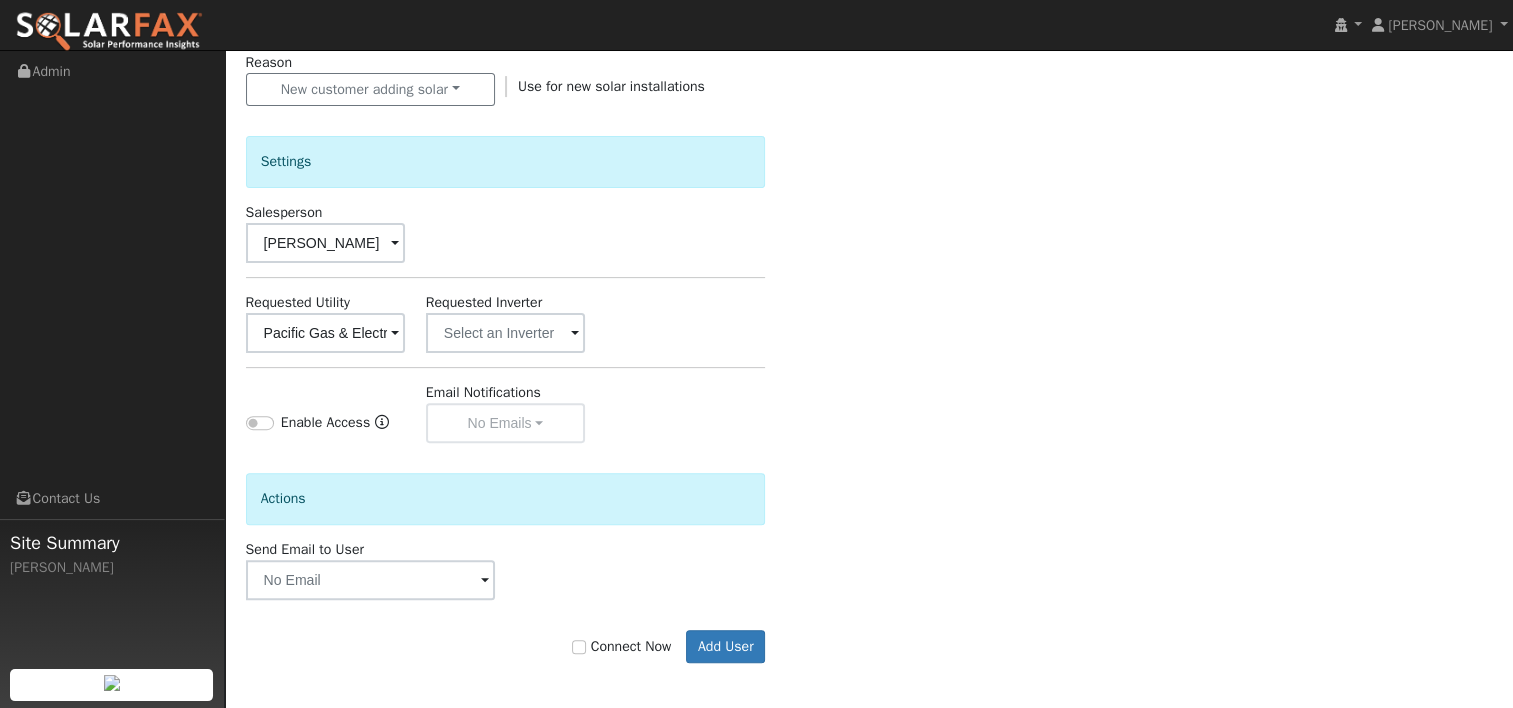 scroll, scrollTop: 582, scrollLeft: 0, axis: vertical 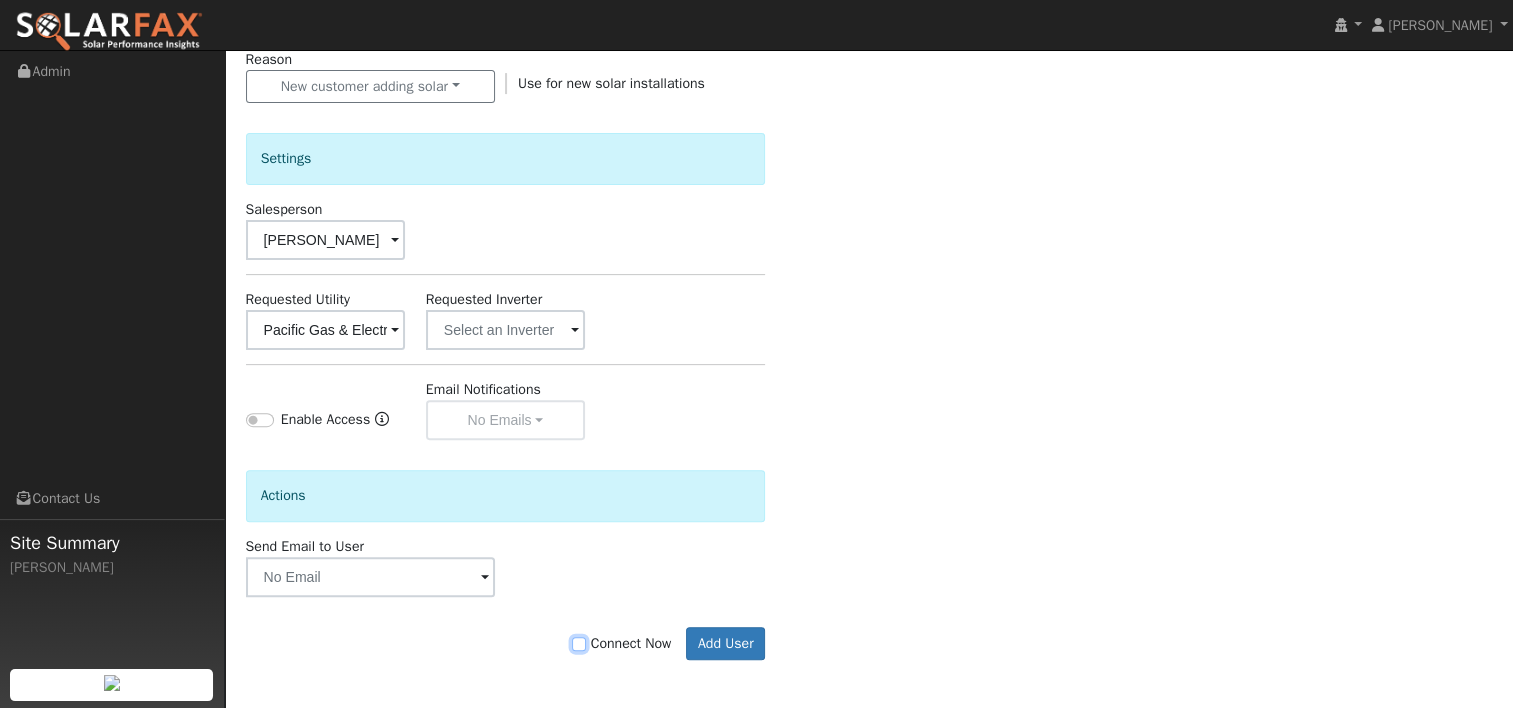 click on "Connect Now" at bounding box center [579, 644] 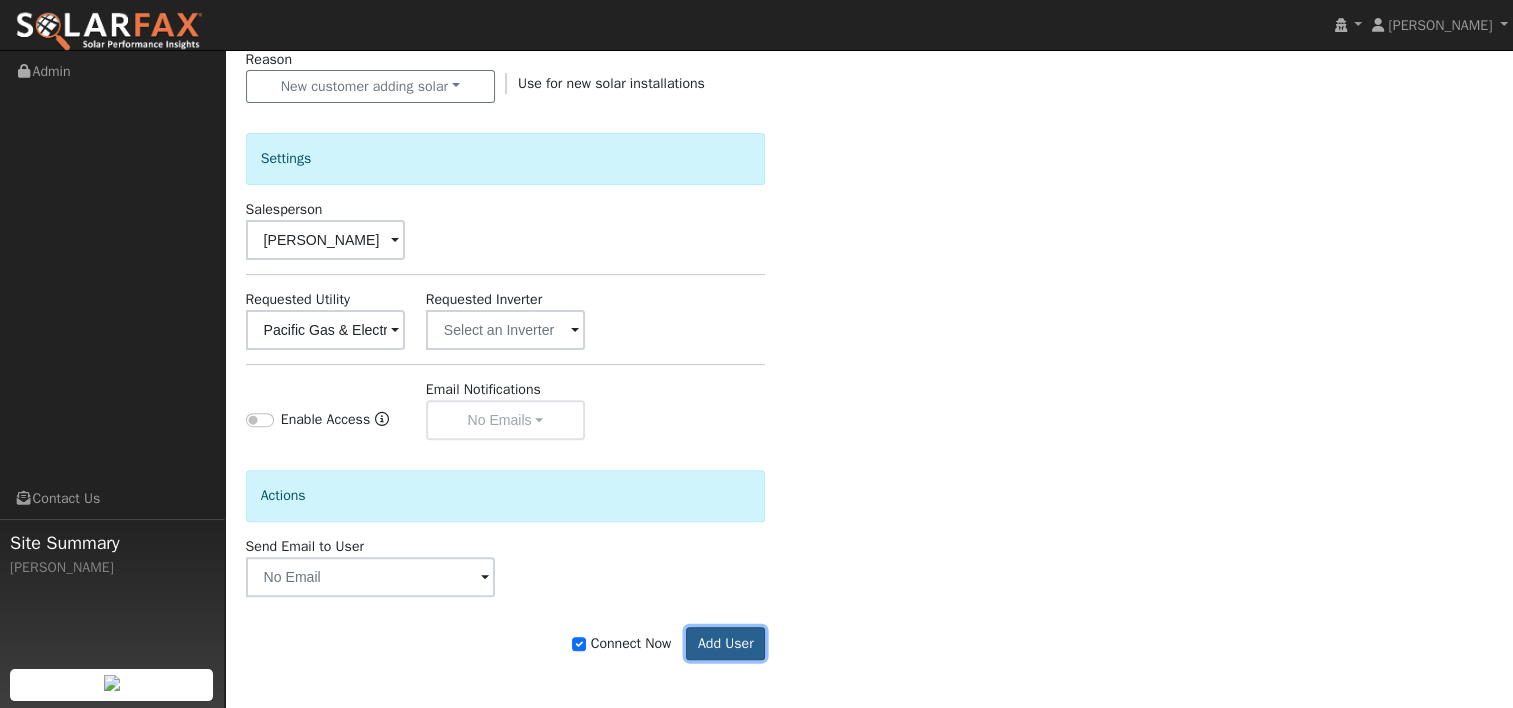click on "Add User" at bounding box center (725, 644) 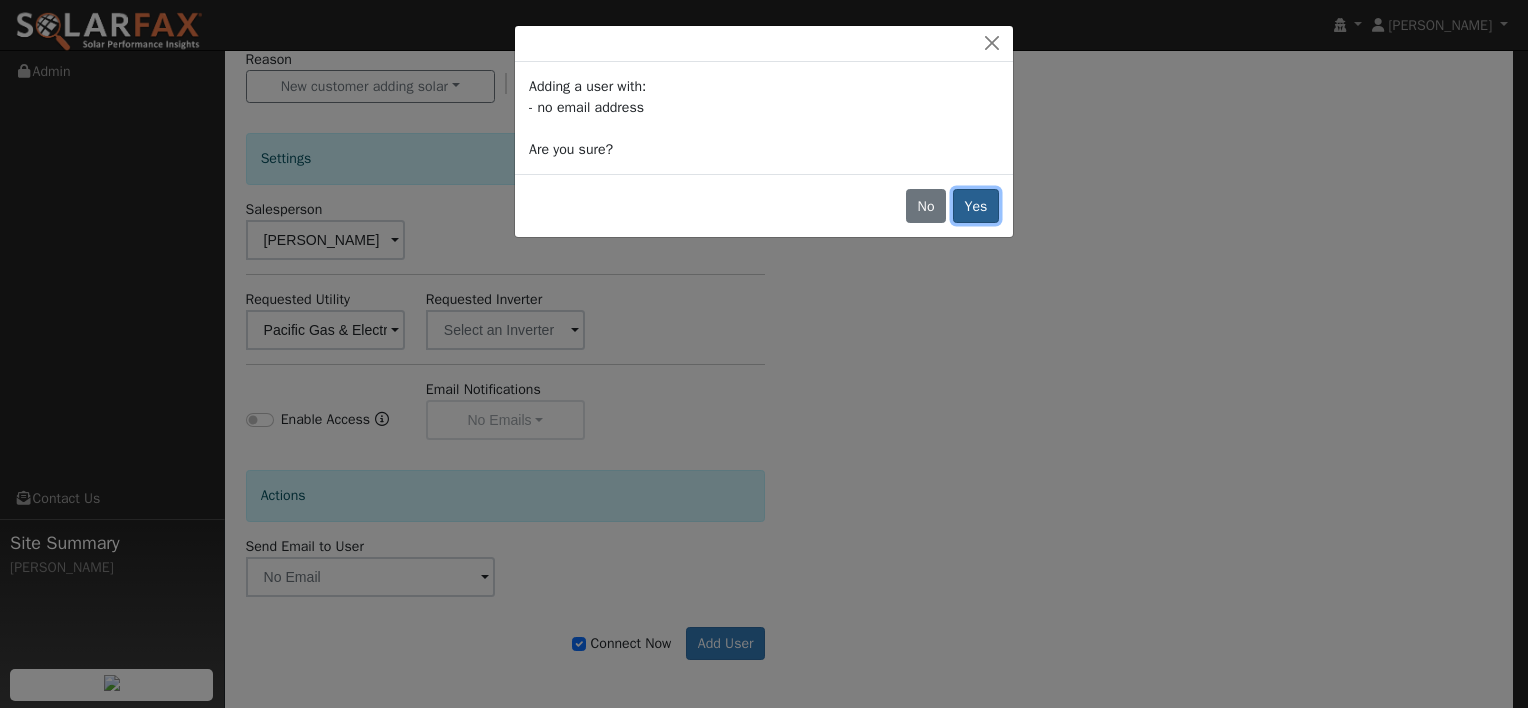 click on "Yes" at bounding box center (976, 206) 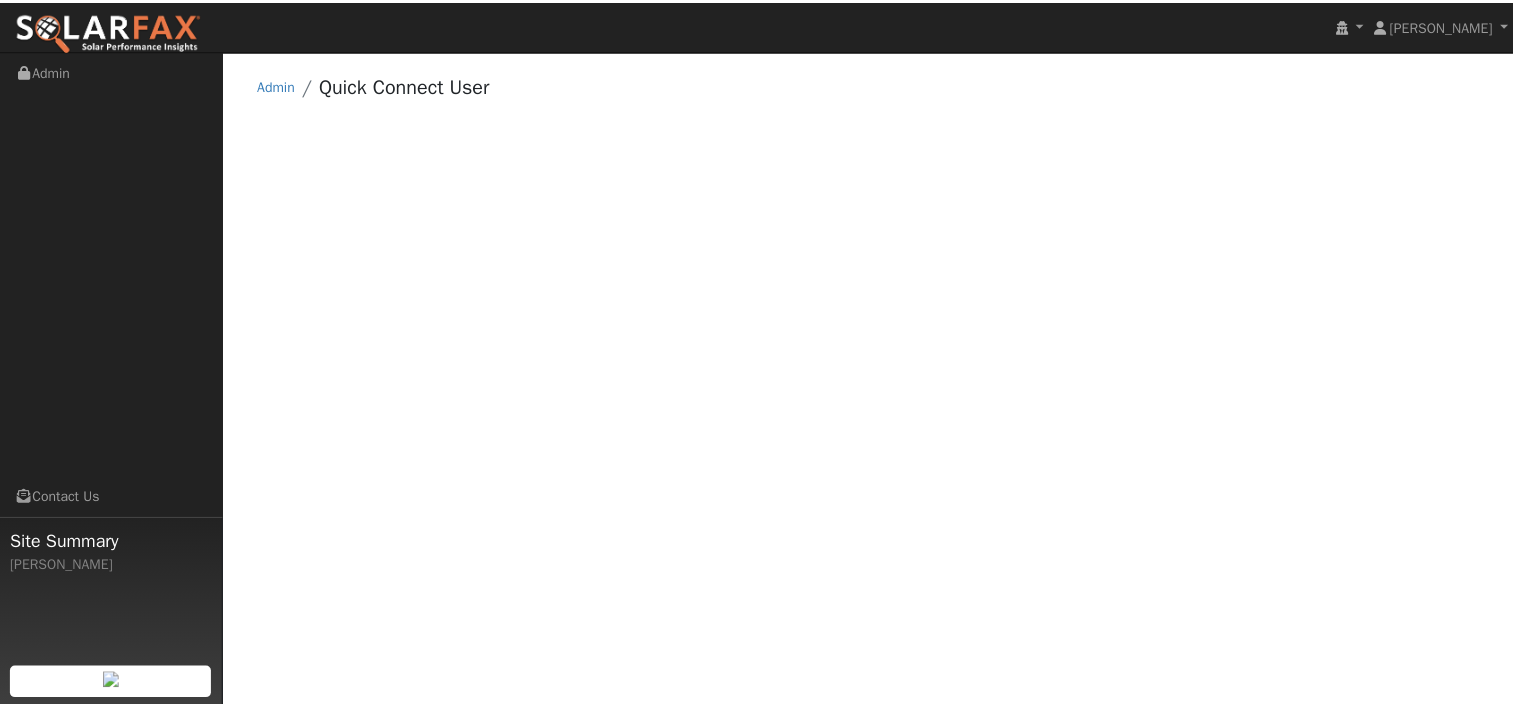 scroll, scrollTop: 0, scrollLeft: 0, axis: both 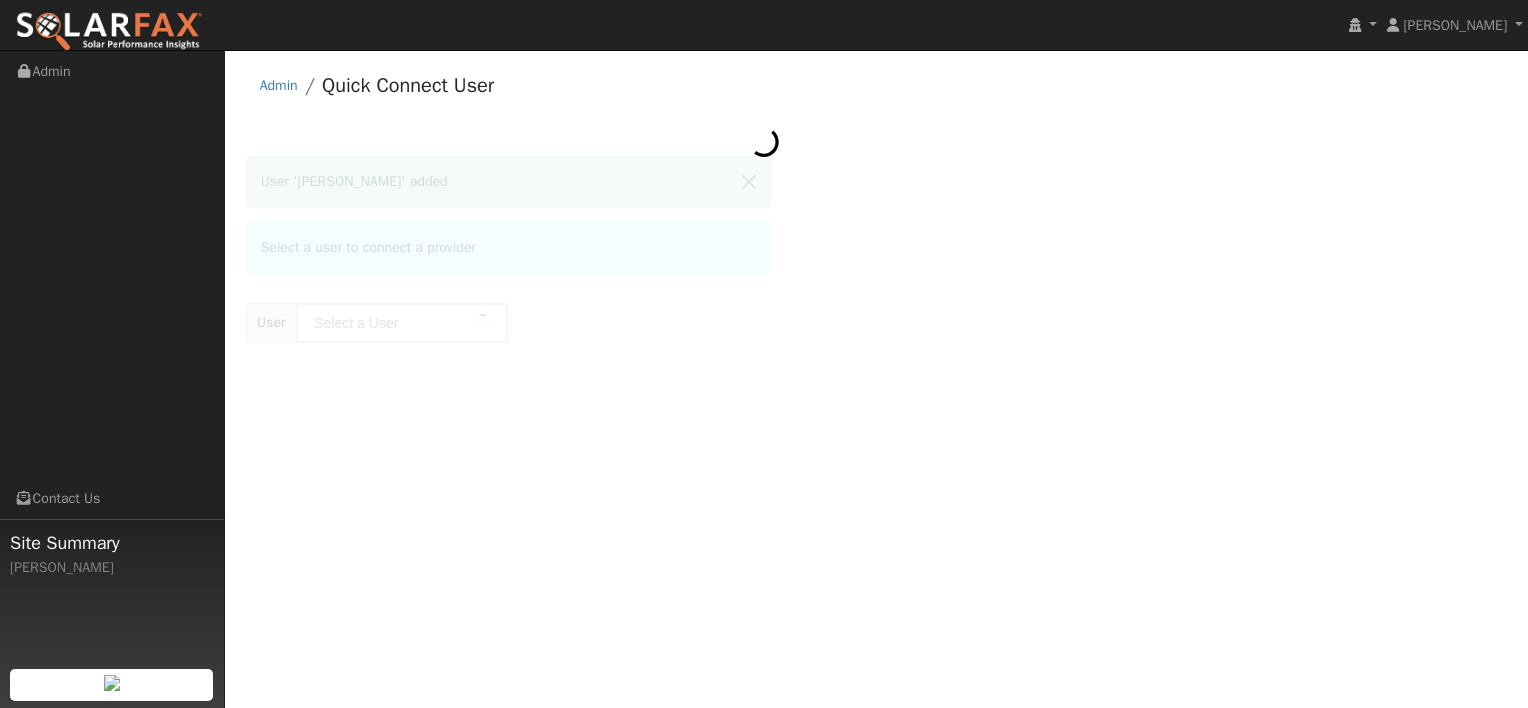 type on "[PERSON_NAME]" 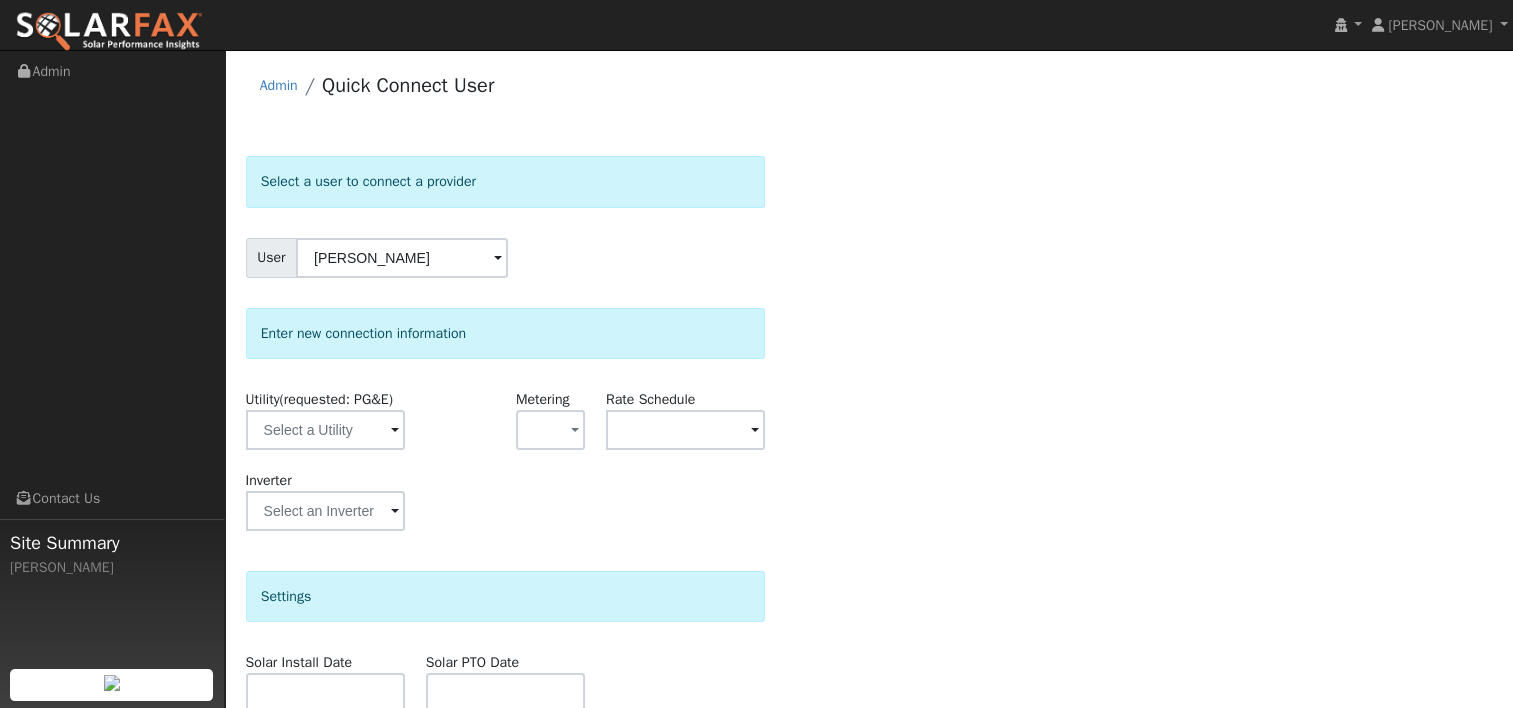 click at bounding box center (395, 431) 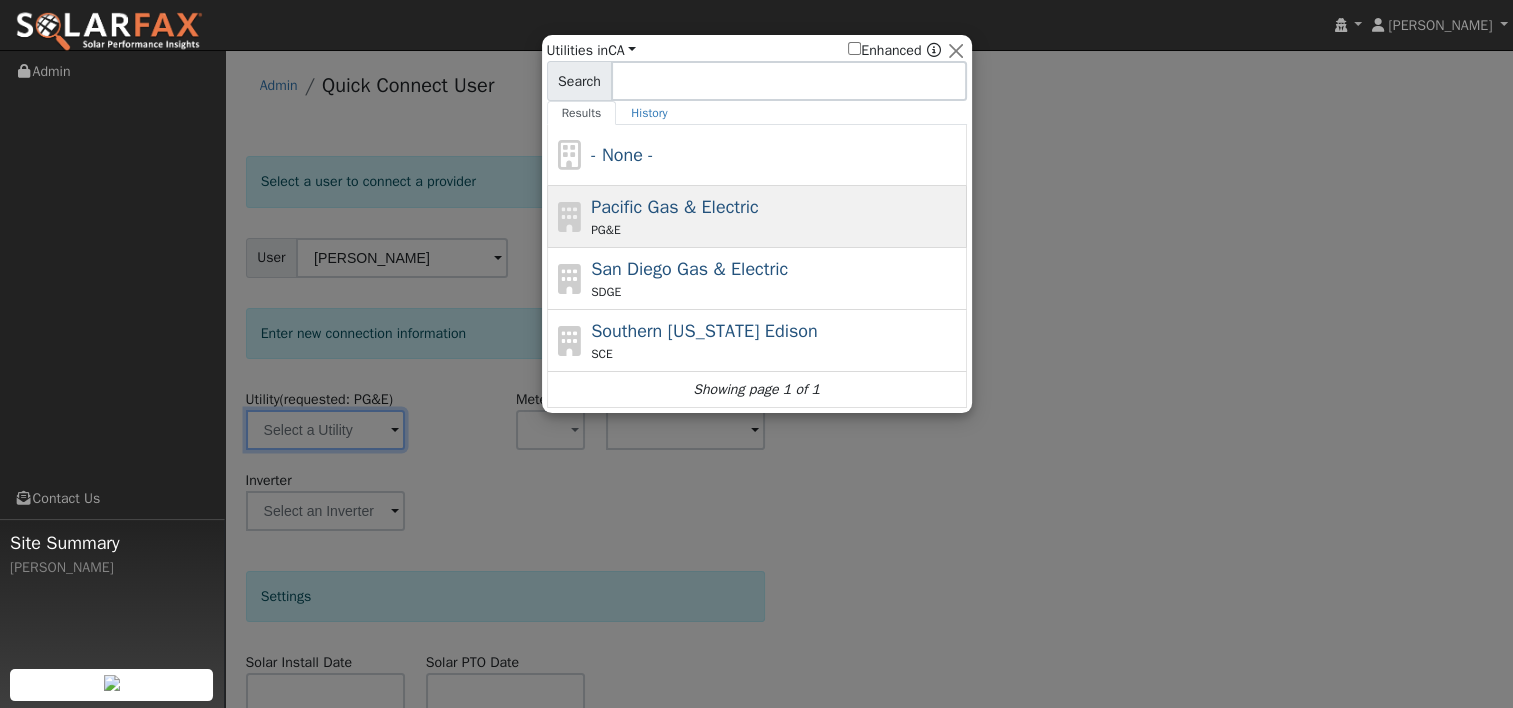 click on "Pacific Gas & Electric" at bounding box center [675, 207] 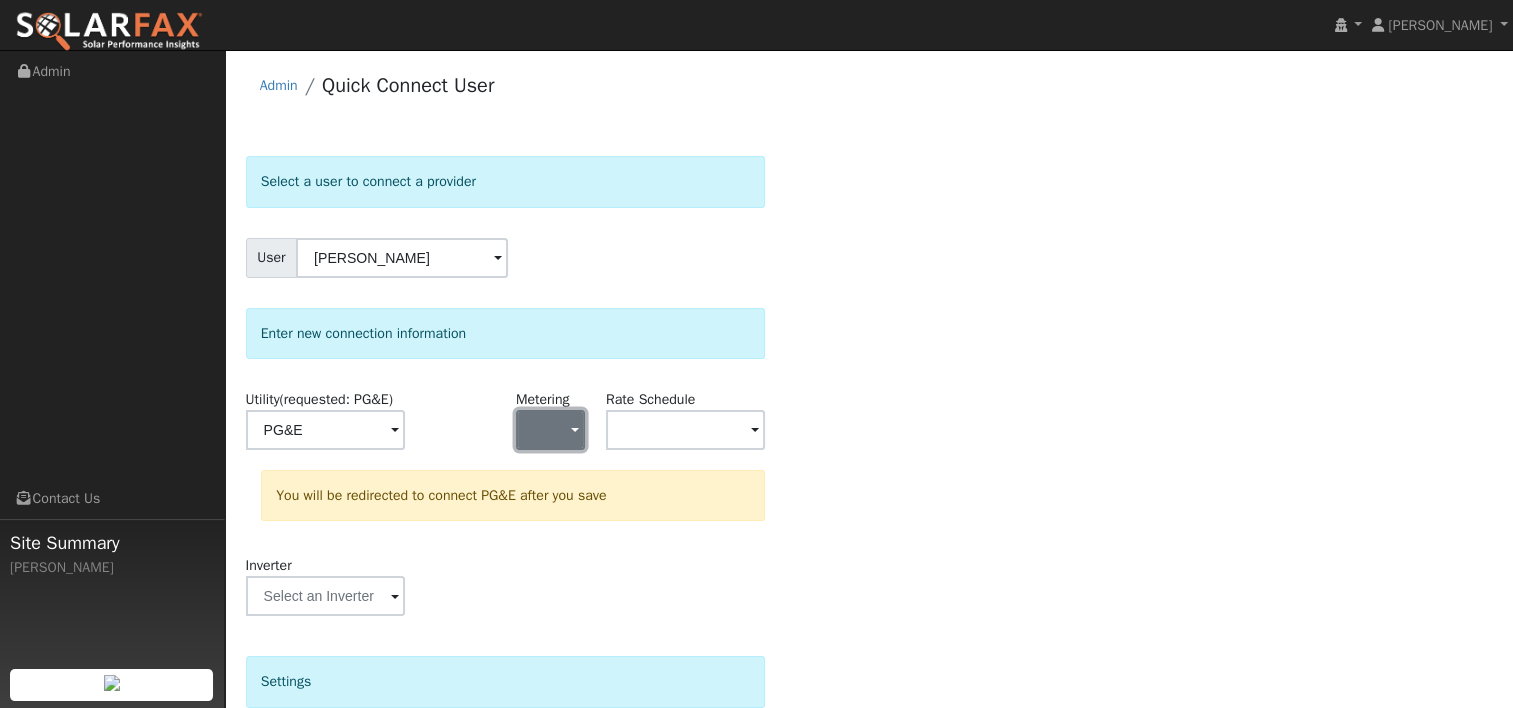 click 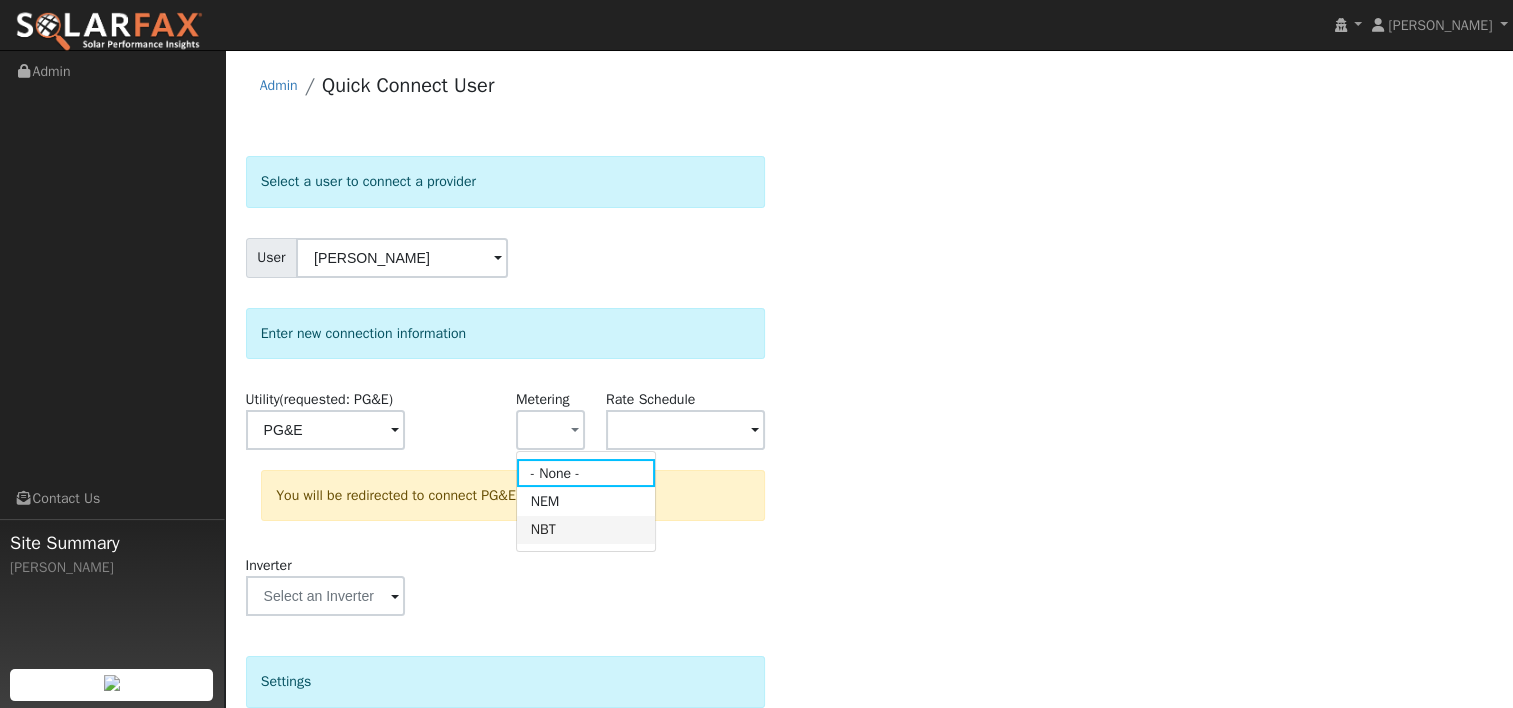 click on "NBT" at bounding box center [586, 530] 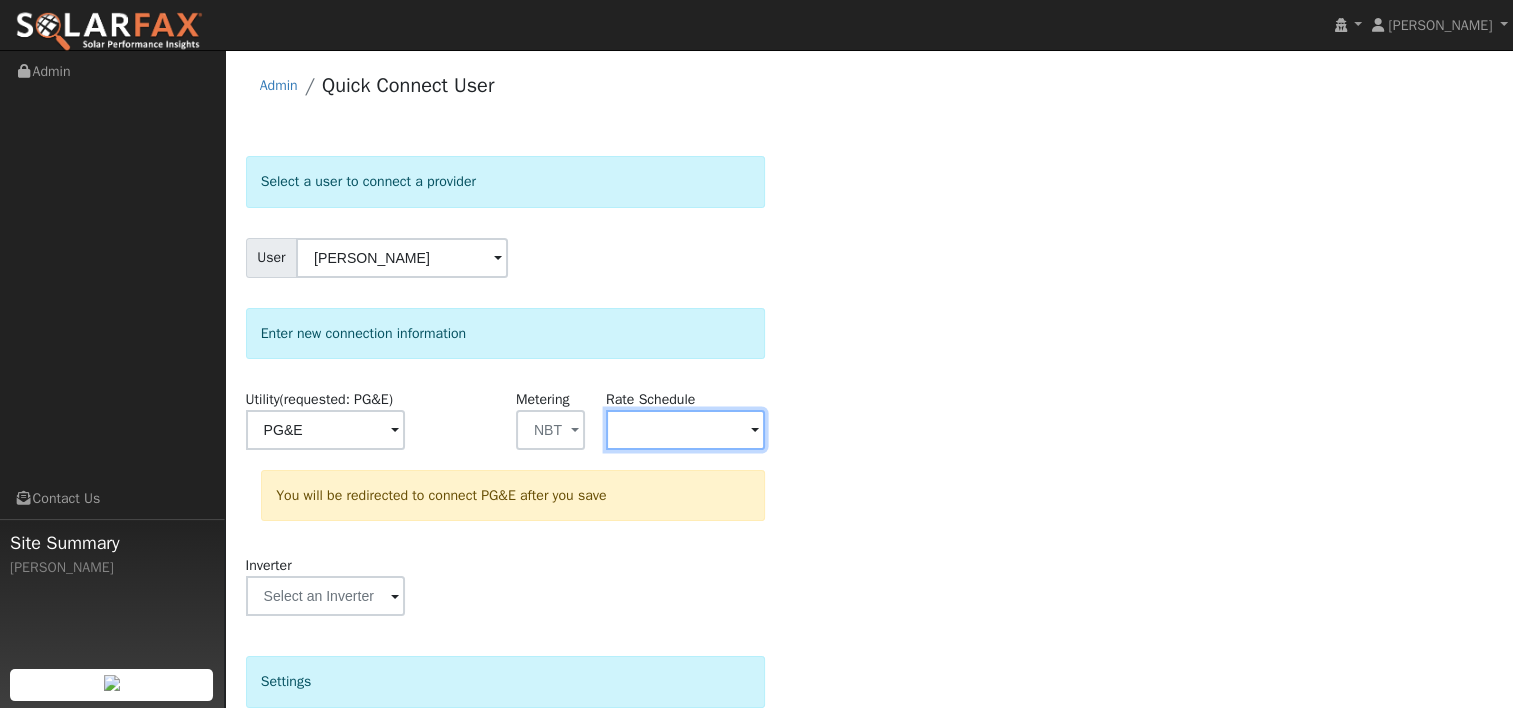 click at bounding box center (325, 430) 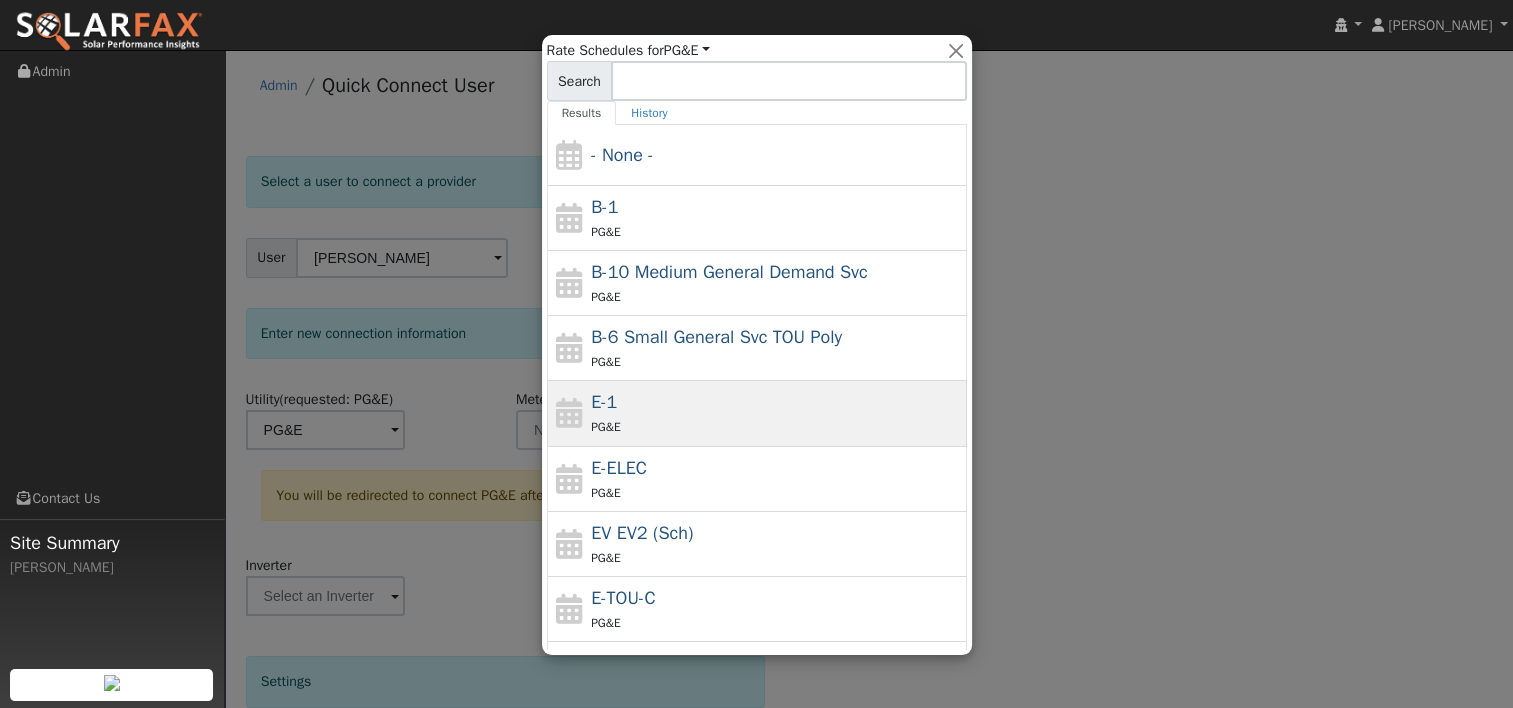 click on "E-1 PG&E" at bounding box center [776, 413] 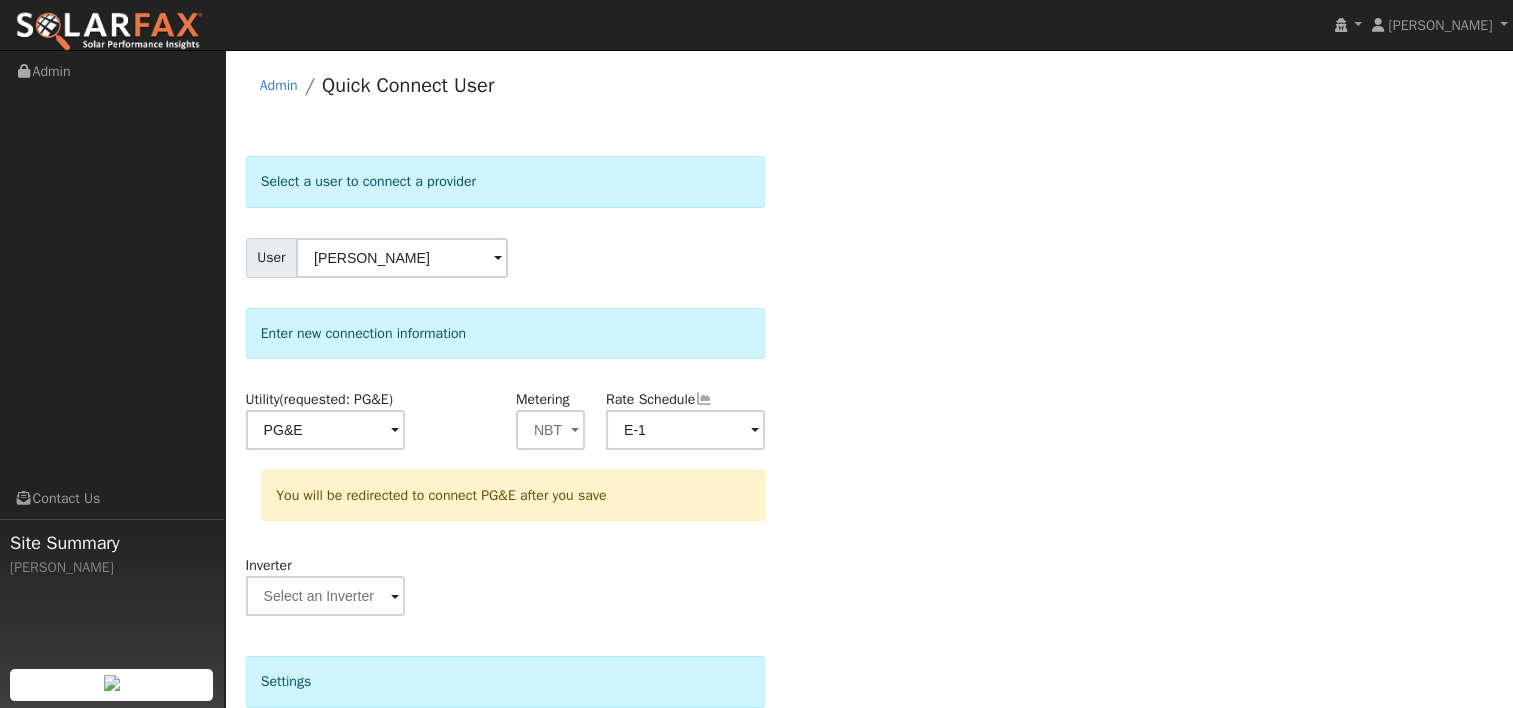 click at bounding box center (395, 431) 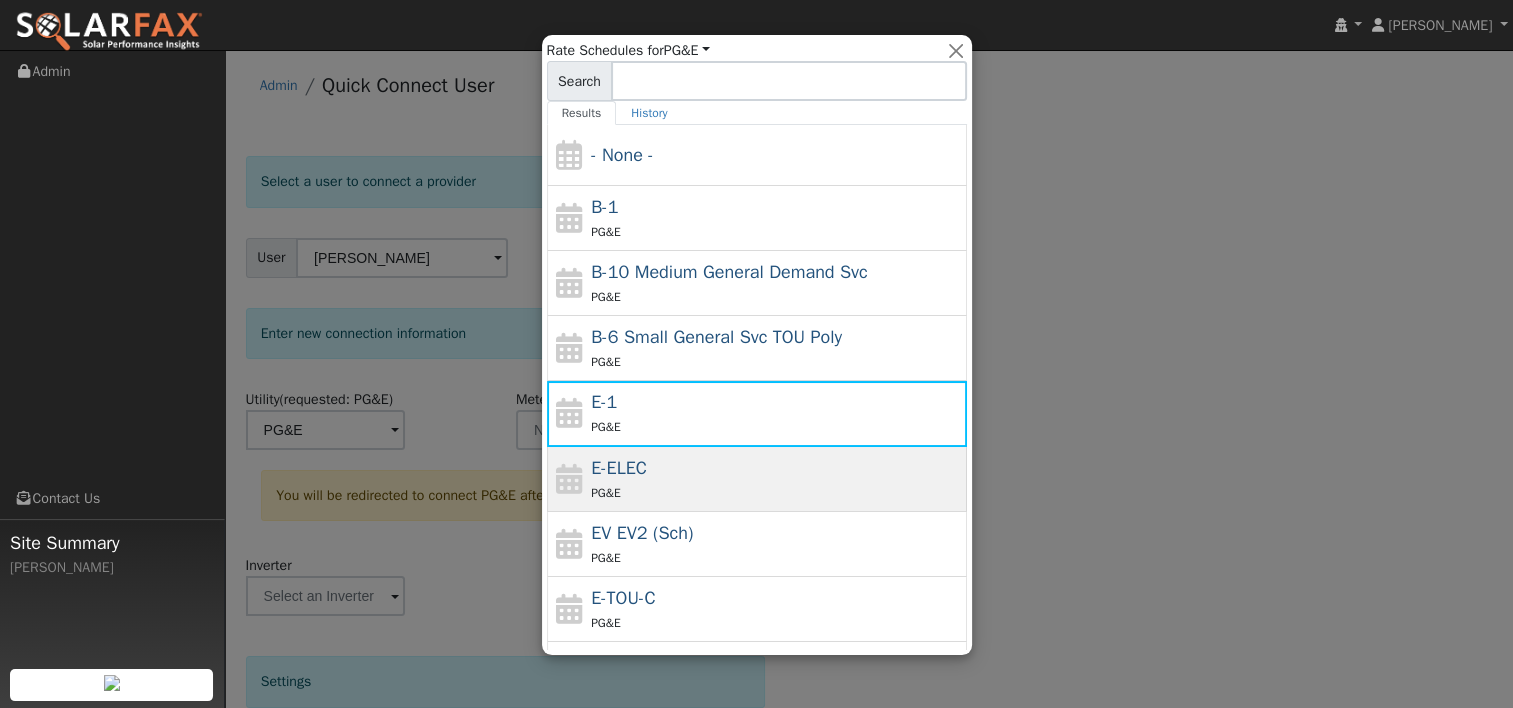 click on "E-ELEC PG&E" at bounding box center [776, 479] 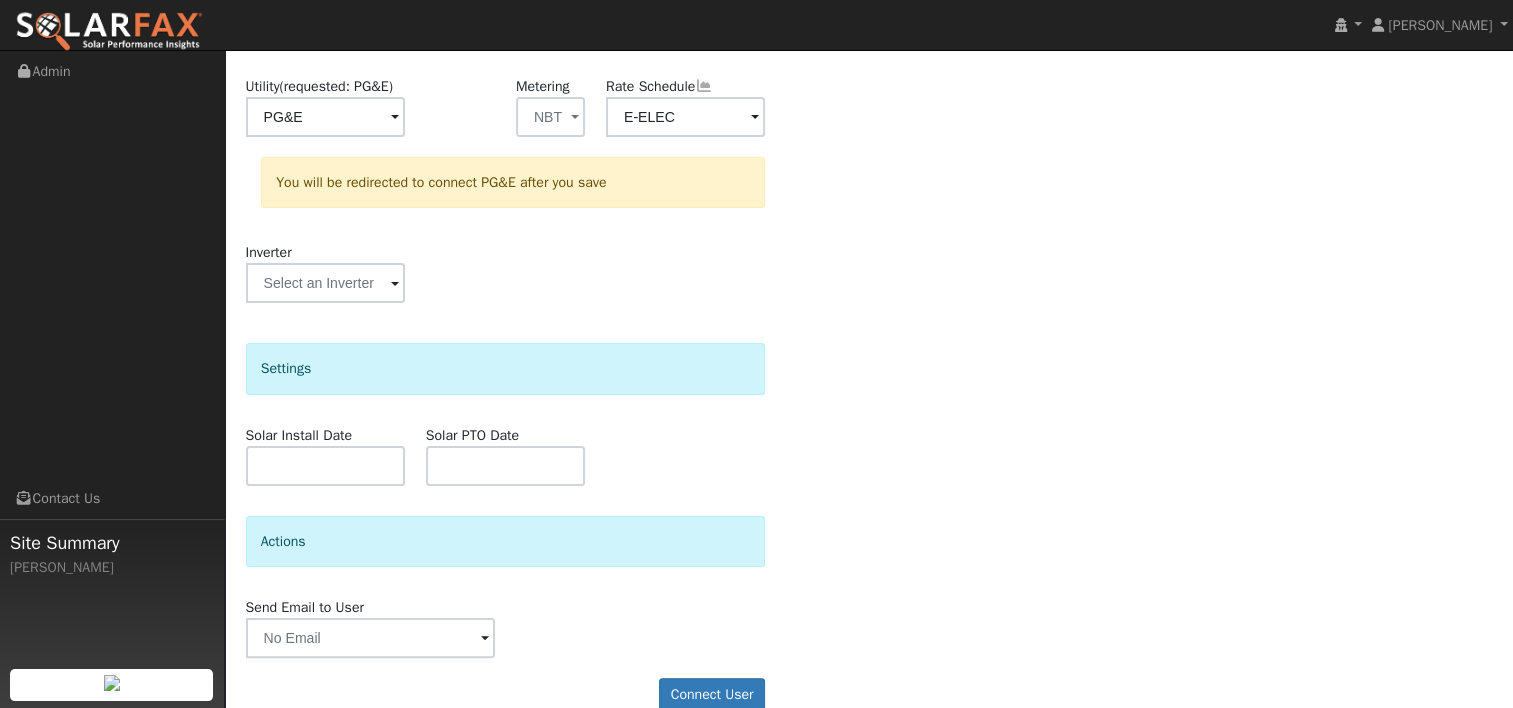 scroll, scrollTop: 344, scrollLeft: 0, axis: vertical 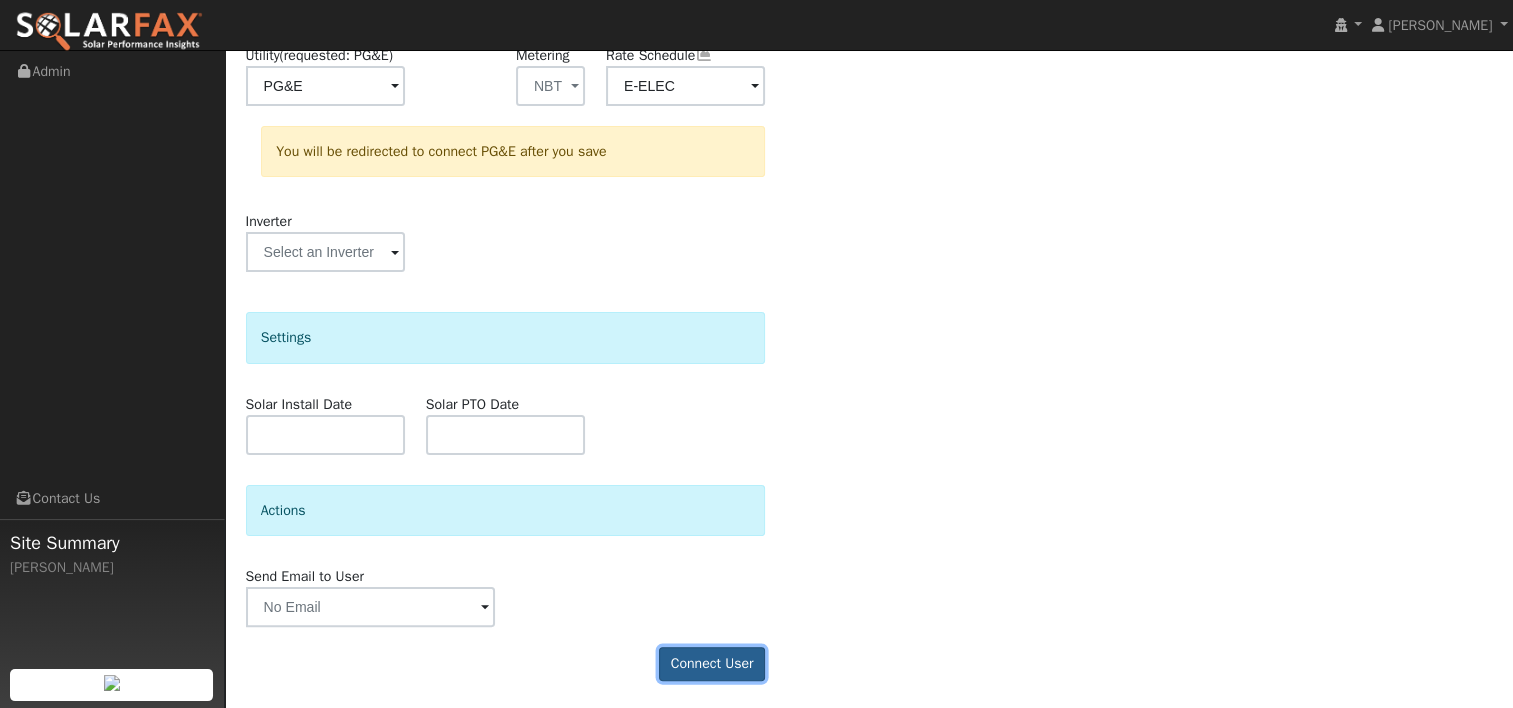 click on "Connect User" at bounding box center [712, 664] 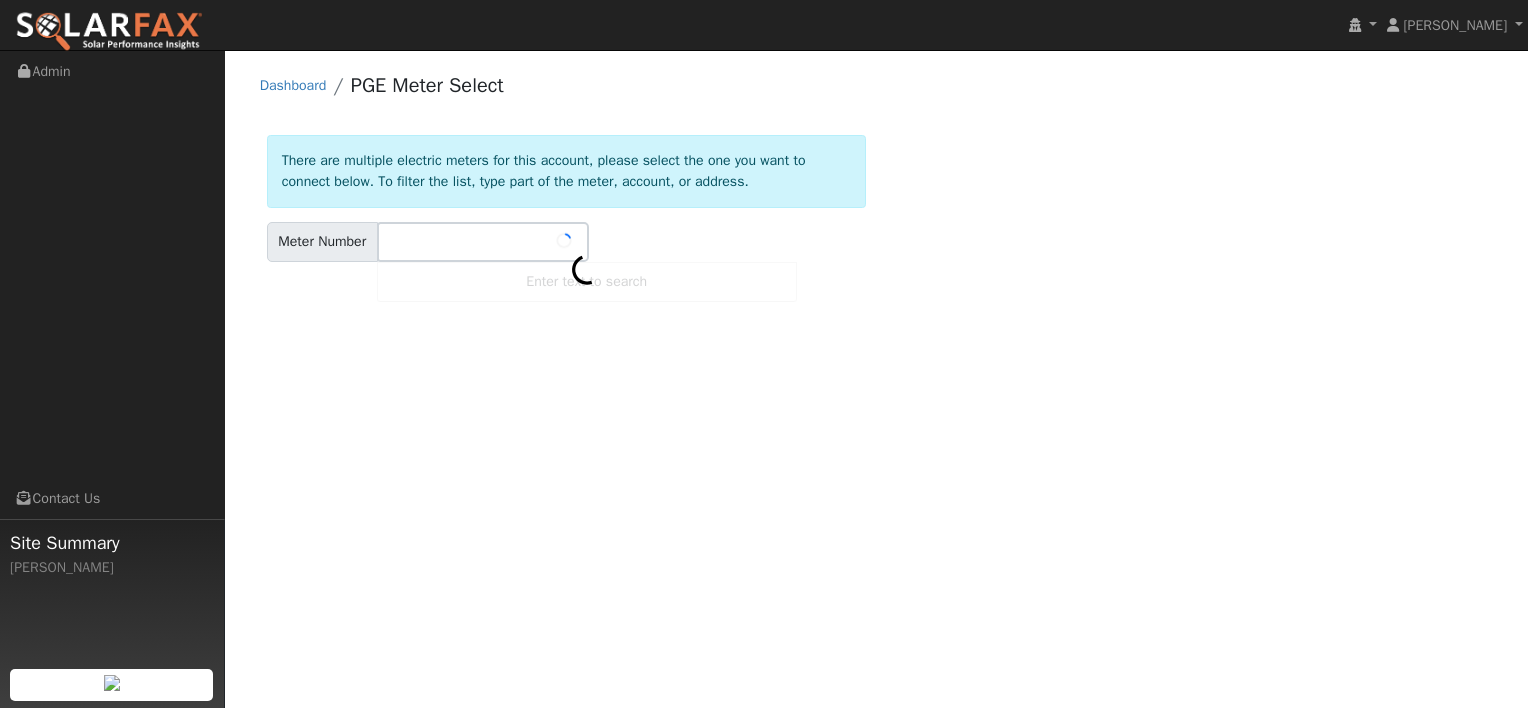 scroll, scrollTop: 0, scrollLeft: 0, axis: both 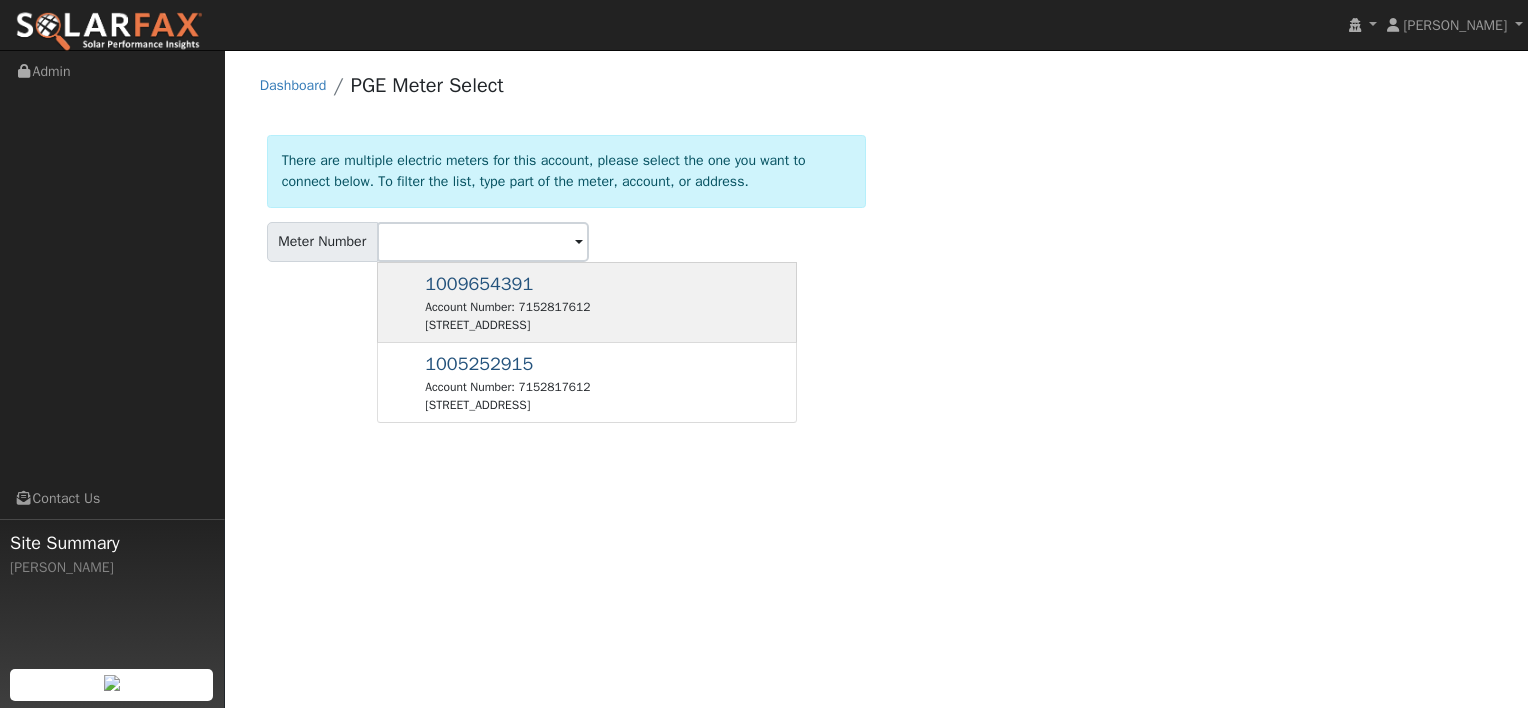 click on "Account Number: 7152817612" at bounding box center (507, 307) 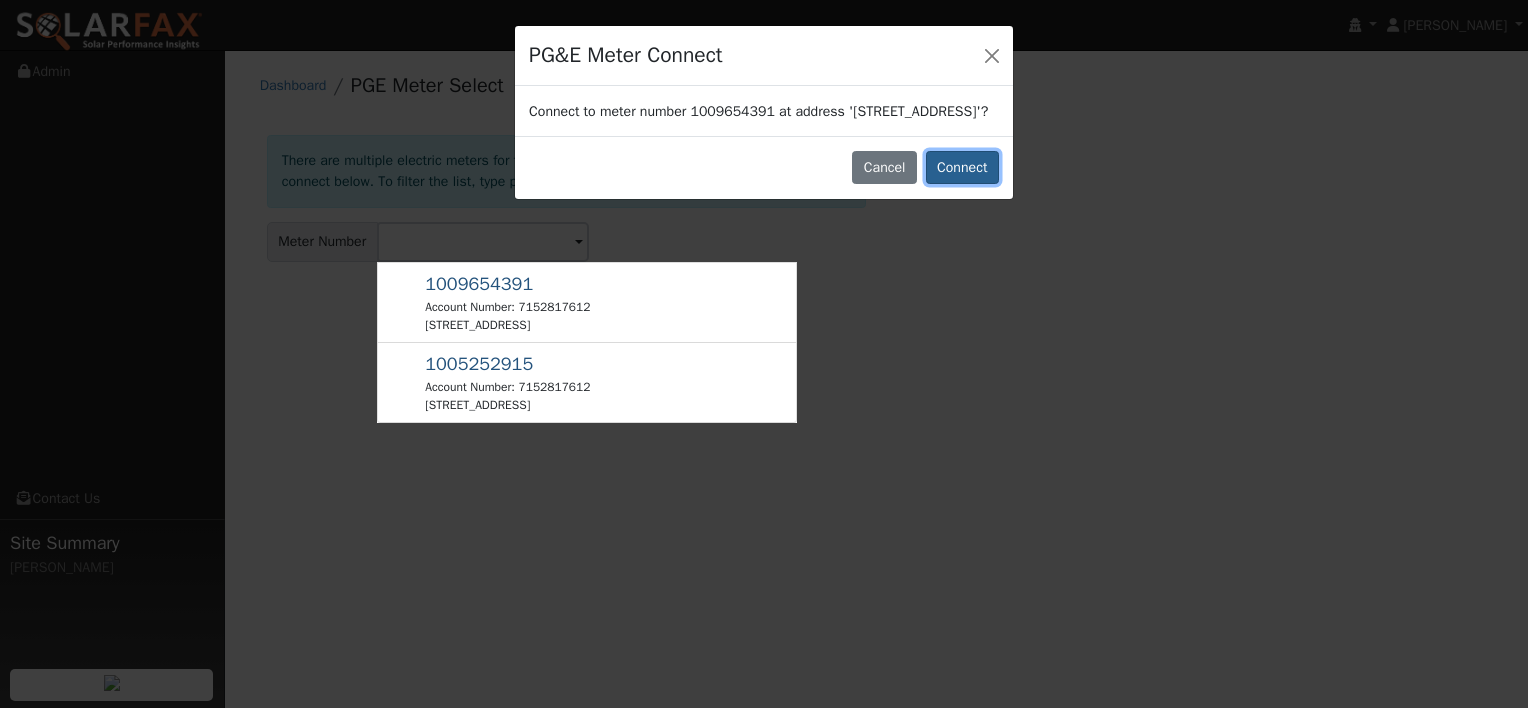 click on "Connect" at bounding box center [962, 168] 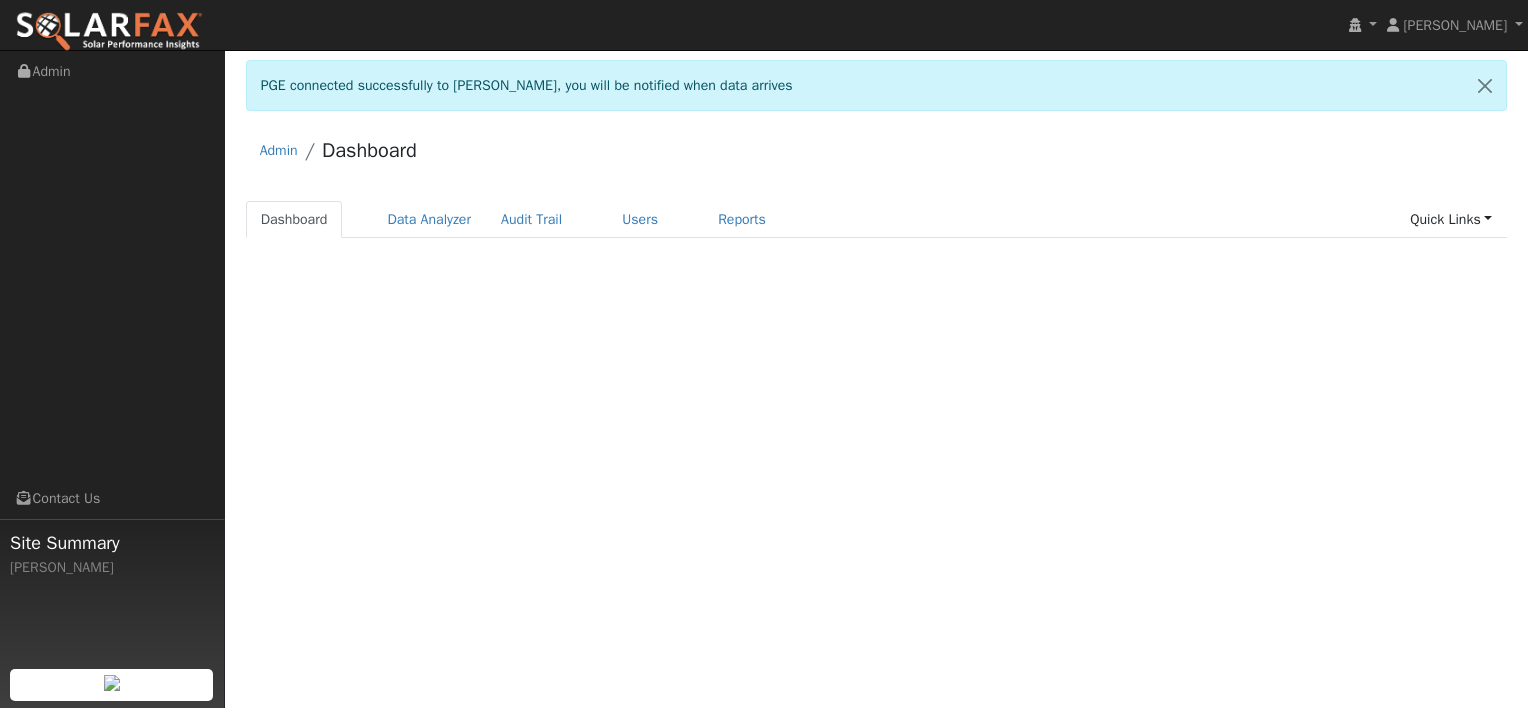 scroll, scrollTop: 0, scrollLeft: 0, axis: both 